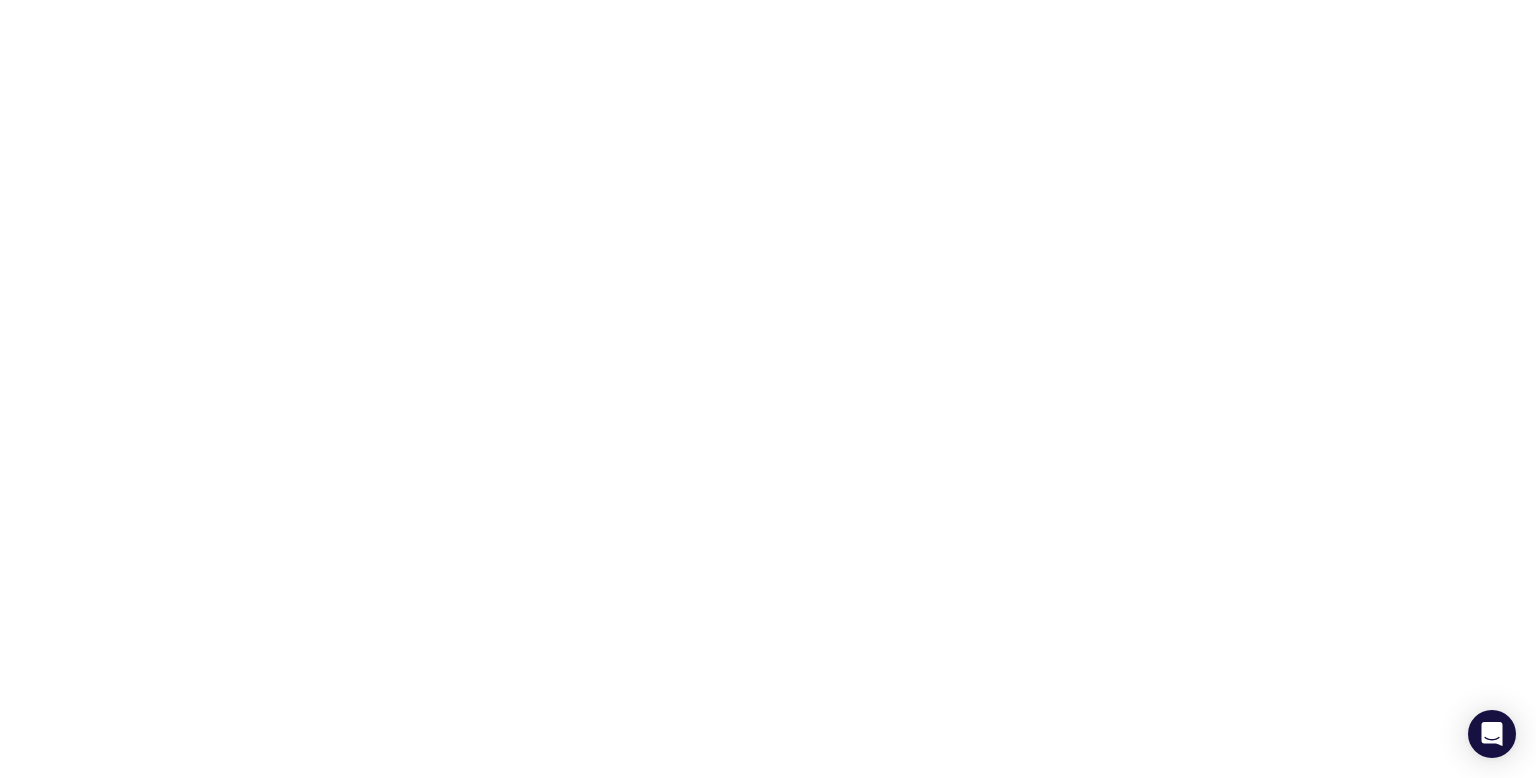 scroll, scrollTop: 0, scrollLeft: 0, axis: both 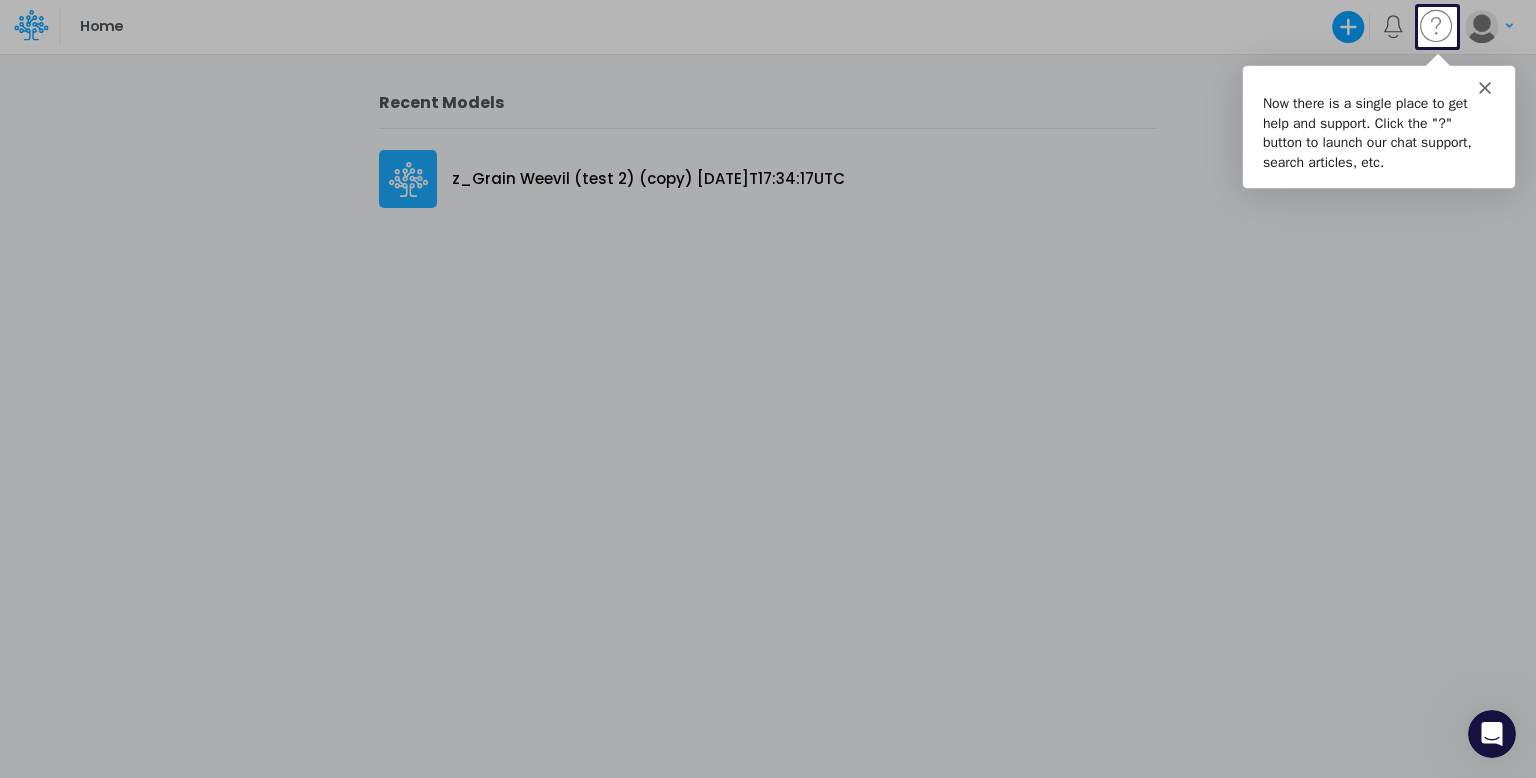 click 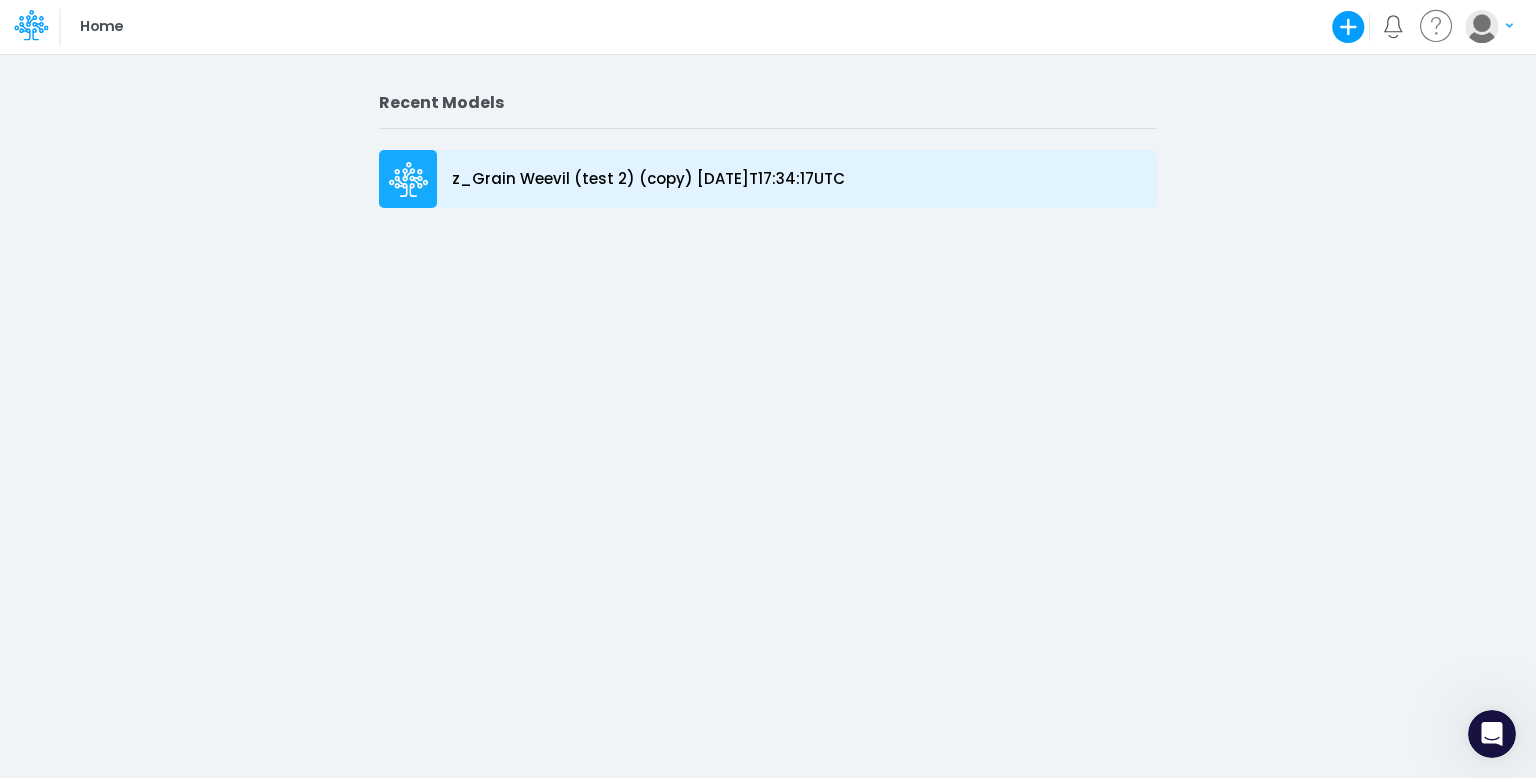 click on "z_Grain Weevil (test 2) (copy) [DATE]T17:34:17UTC" at bounding box center (648, 179) 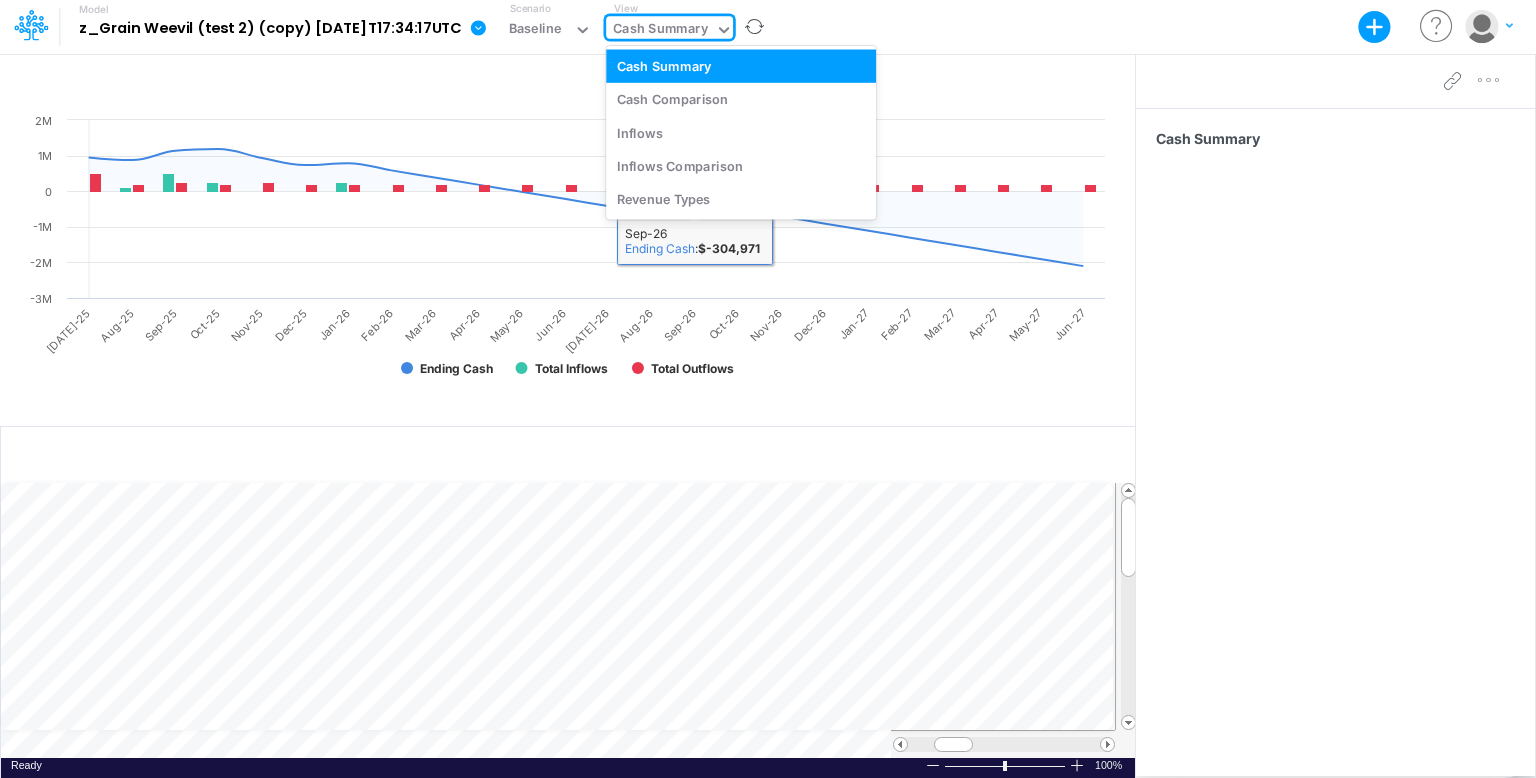 click on "Cash Summary" at bounding box center (660, 30) 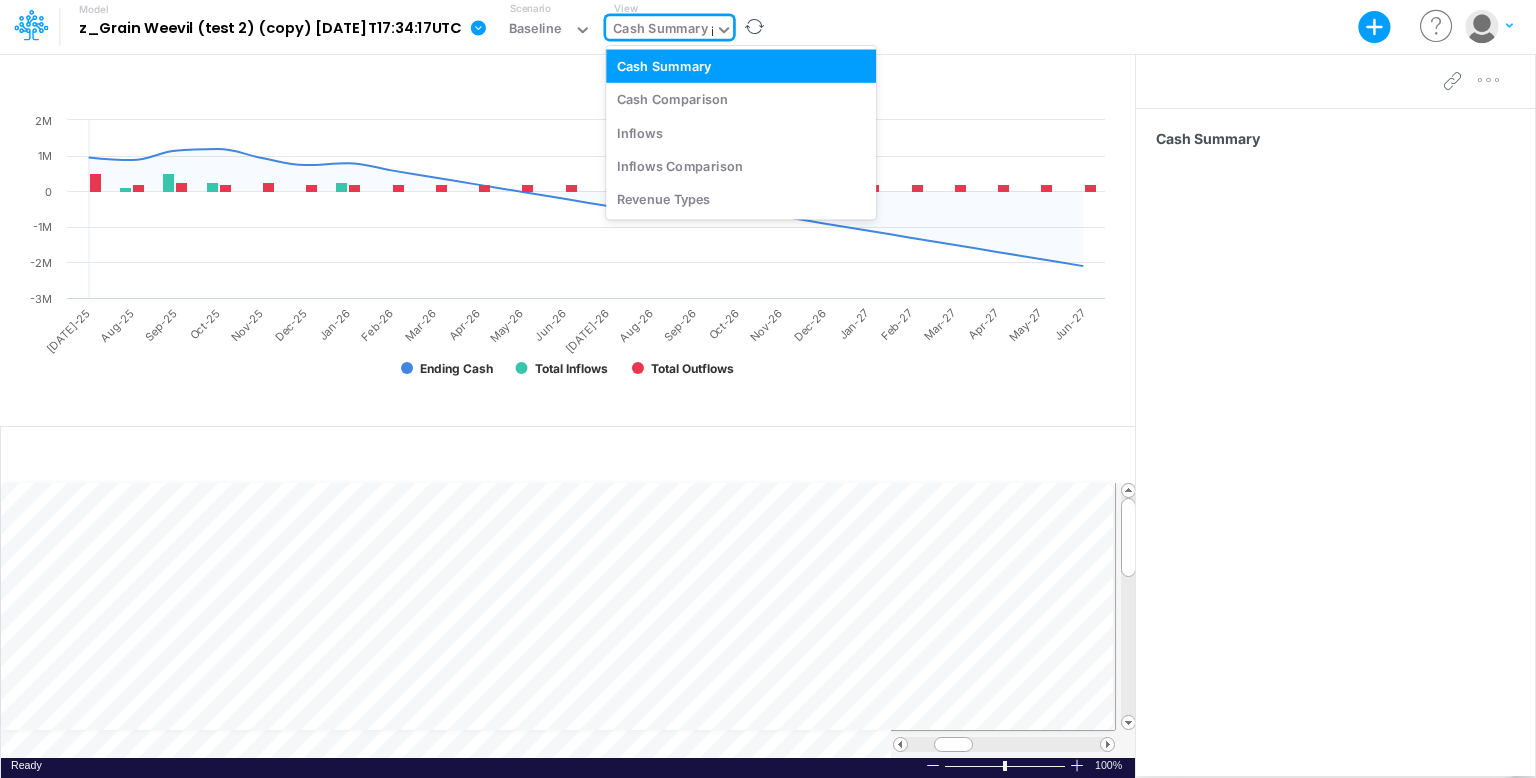 type on "in" 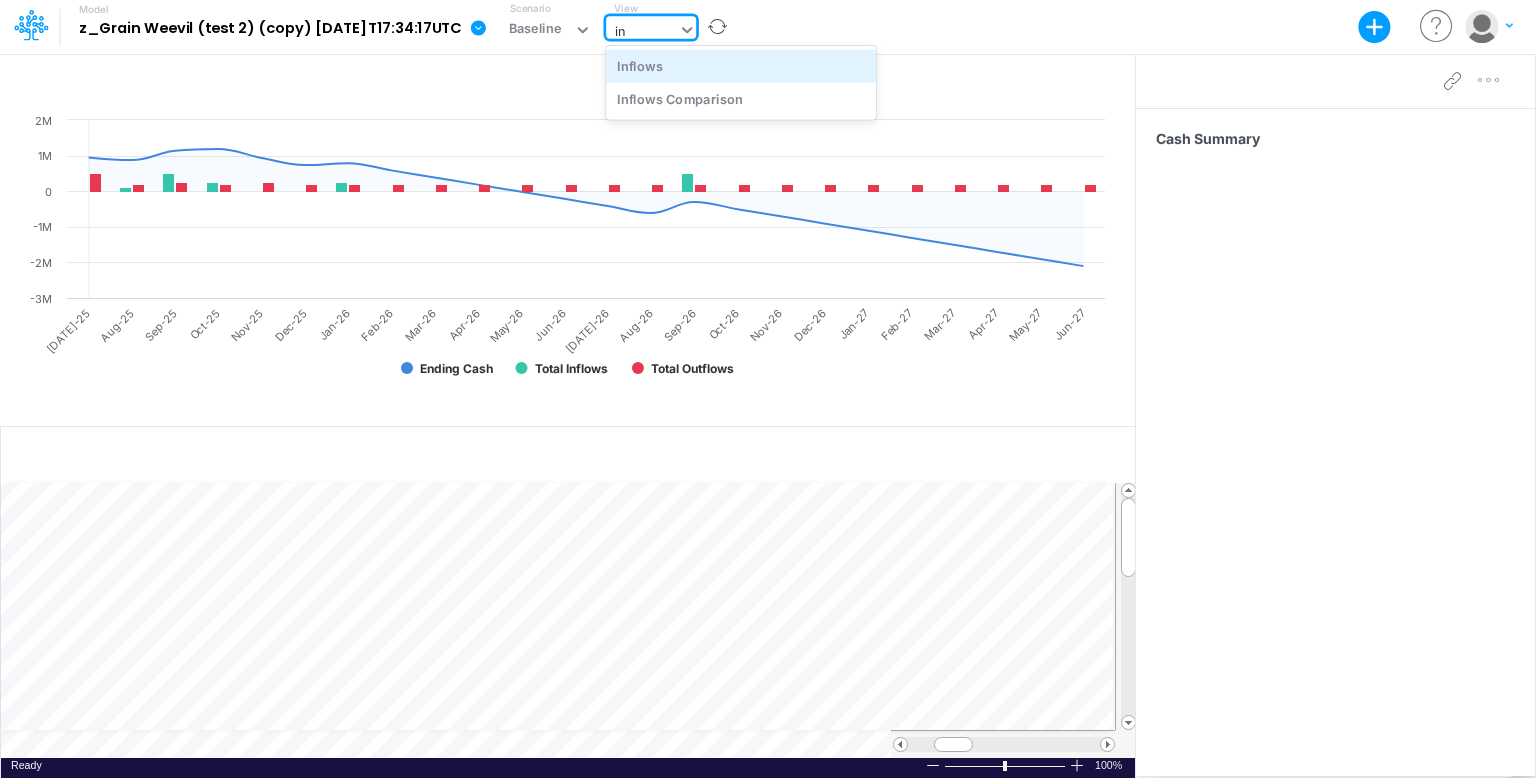 click on "Inflows" at bounding box center [741, 65] 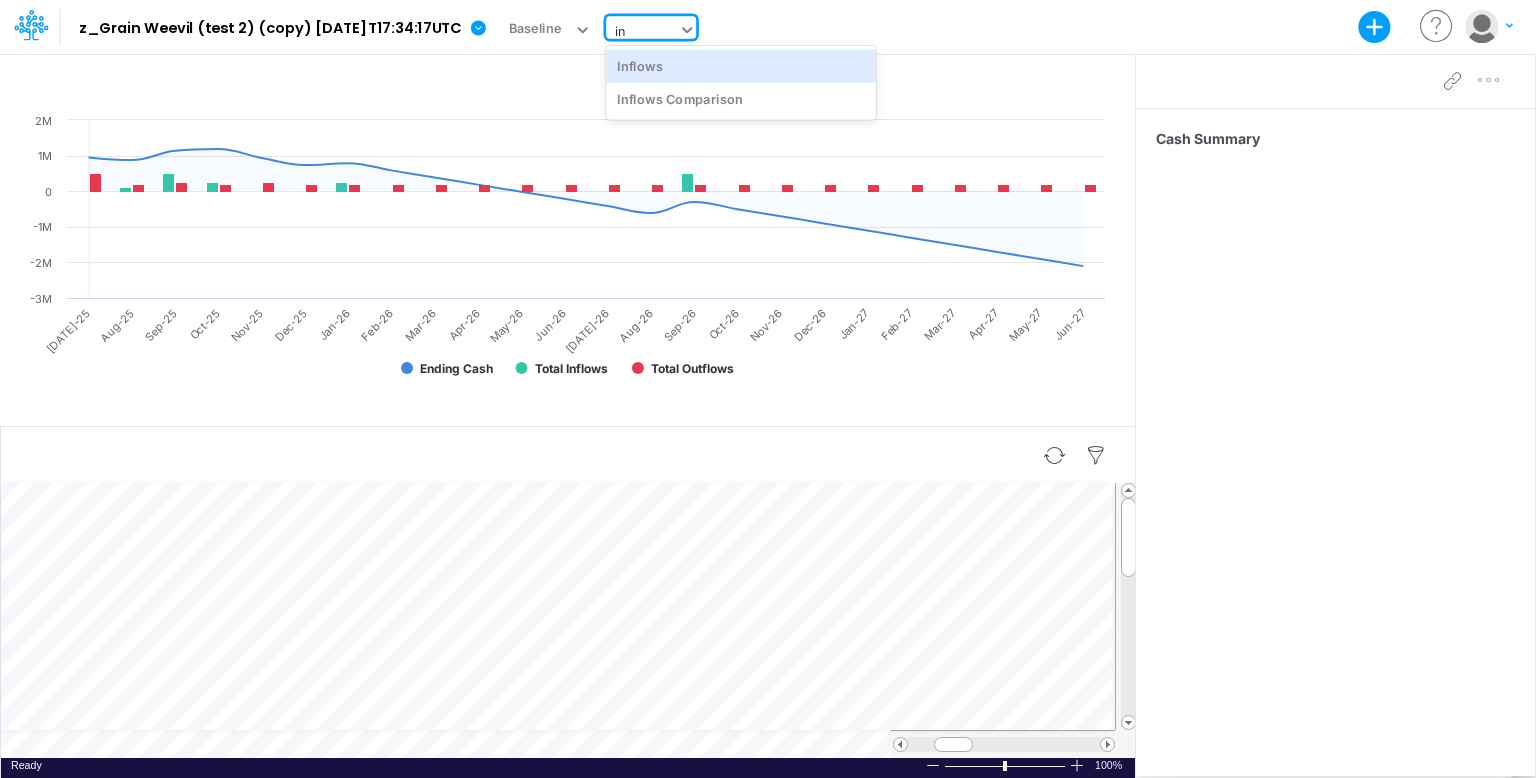 type 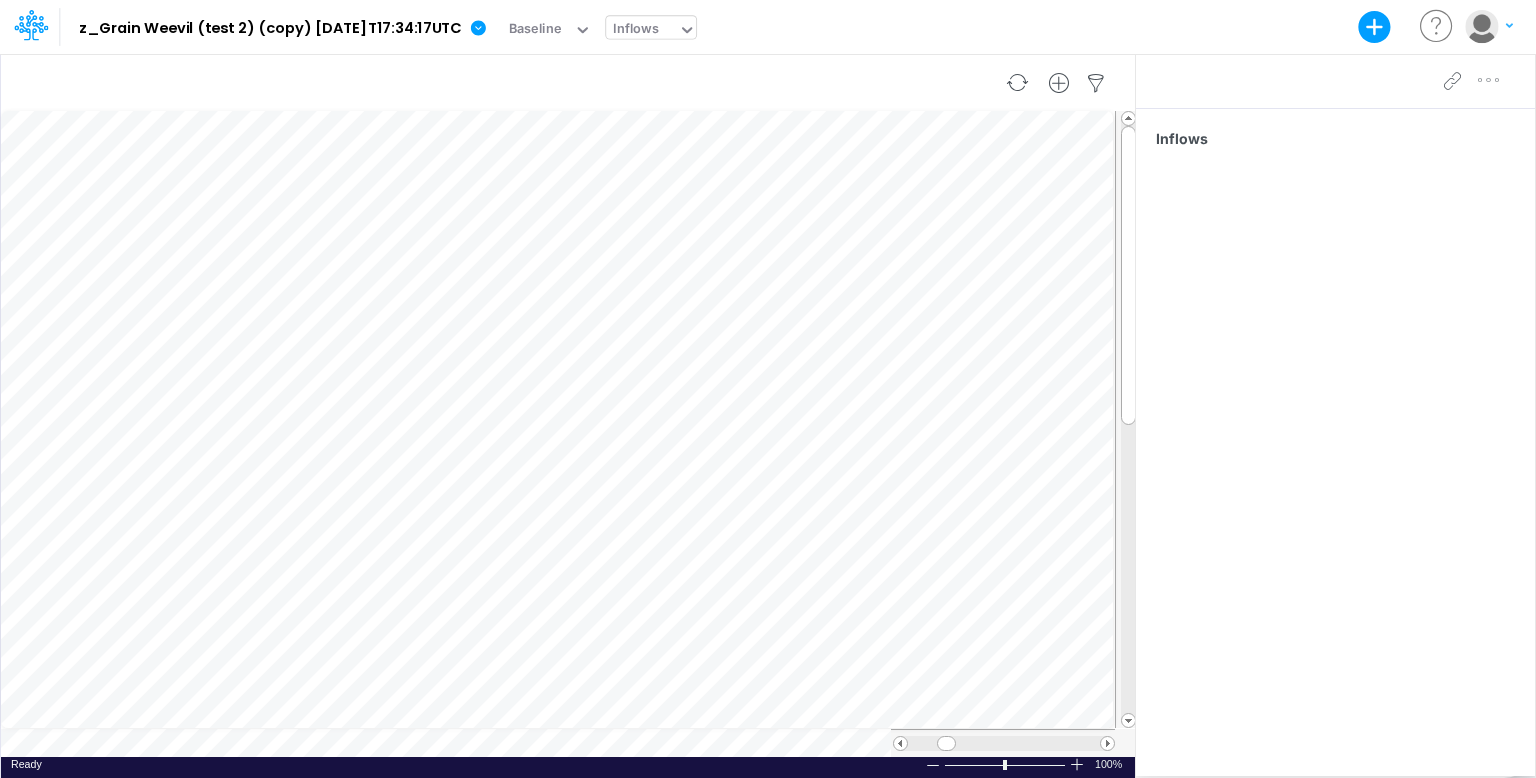 scroll, scrollTop: 9, scrollLeft: 2, axis: both 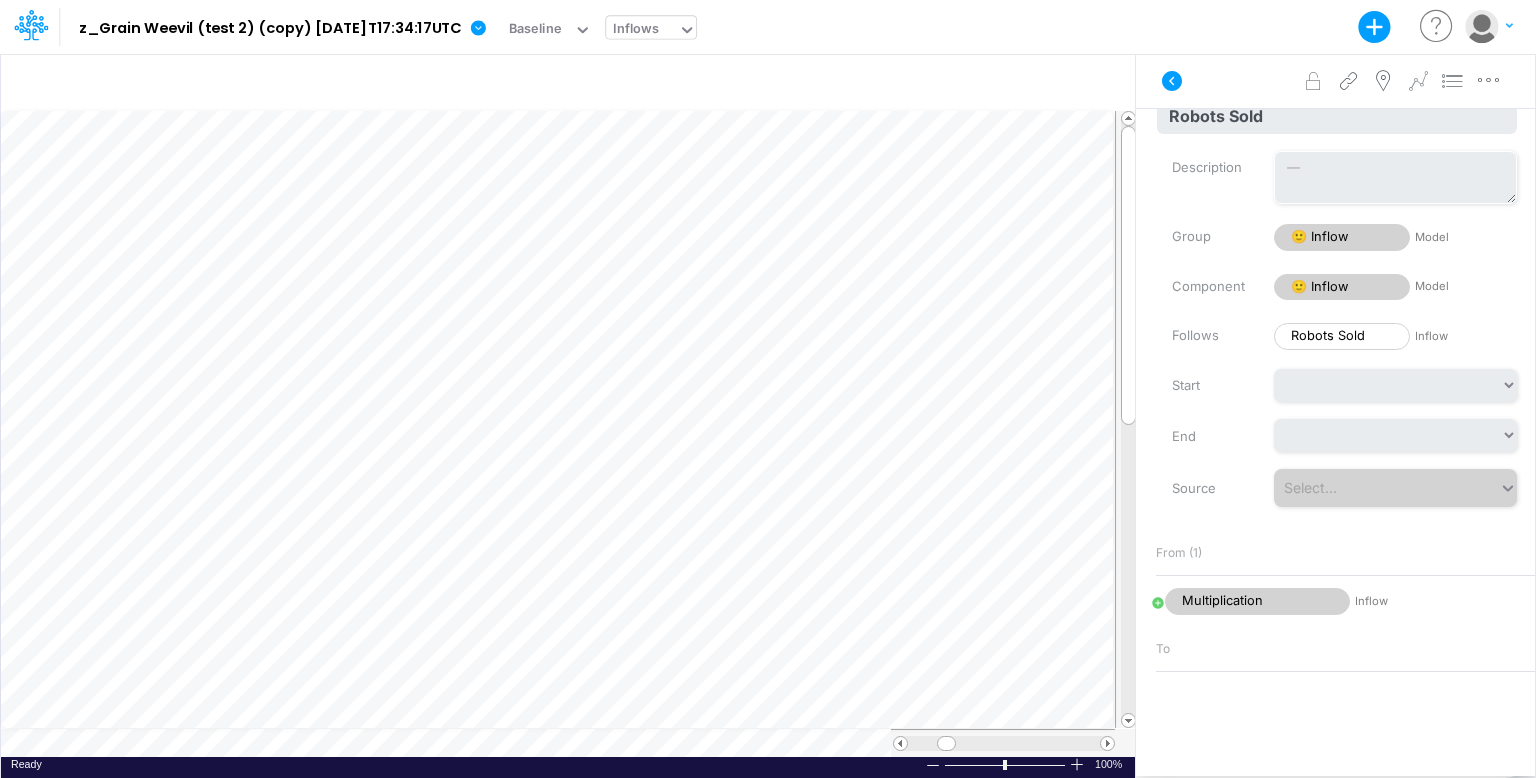 click on "Robots Sold Inflow" at bounding box center [1395, 336] 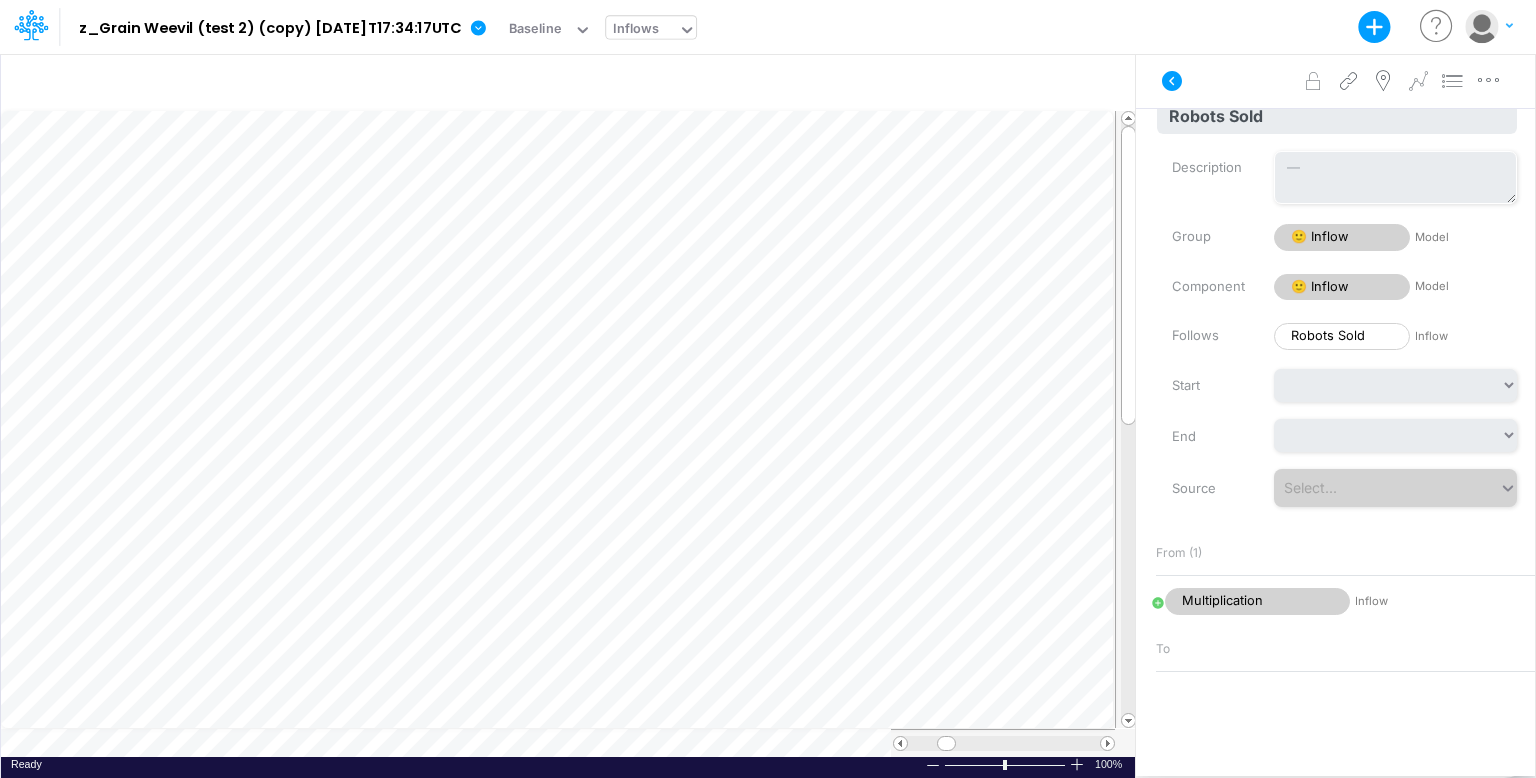 scroll, scrollTop: 9, scrollLeft: 2, axis: both 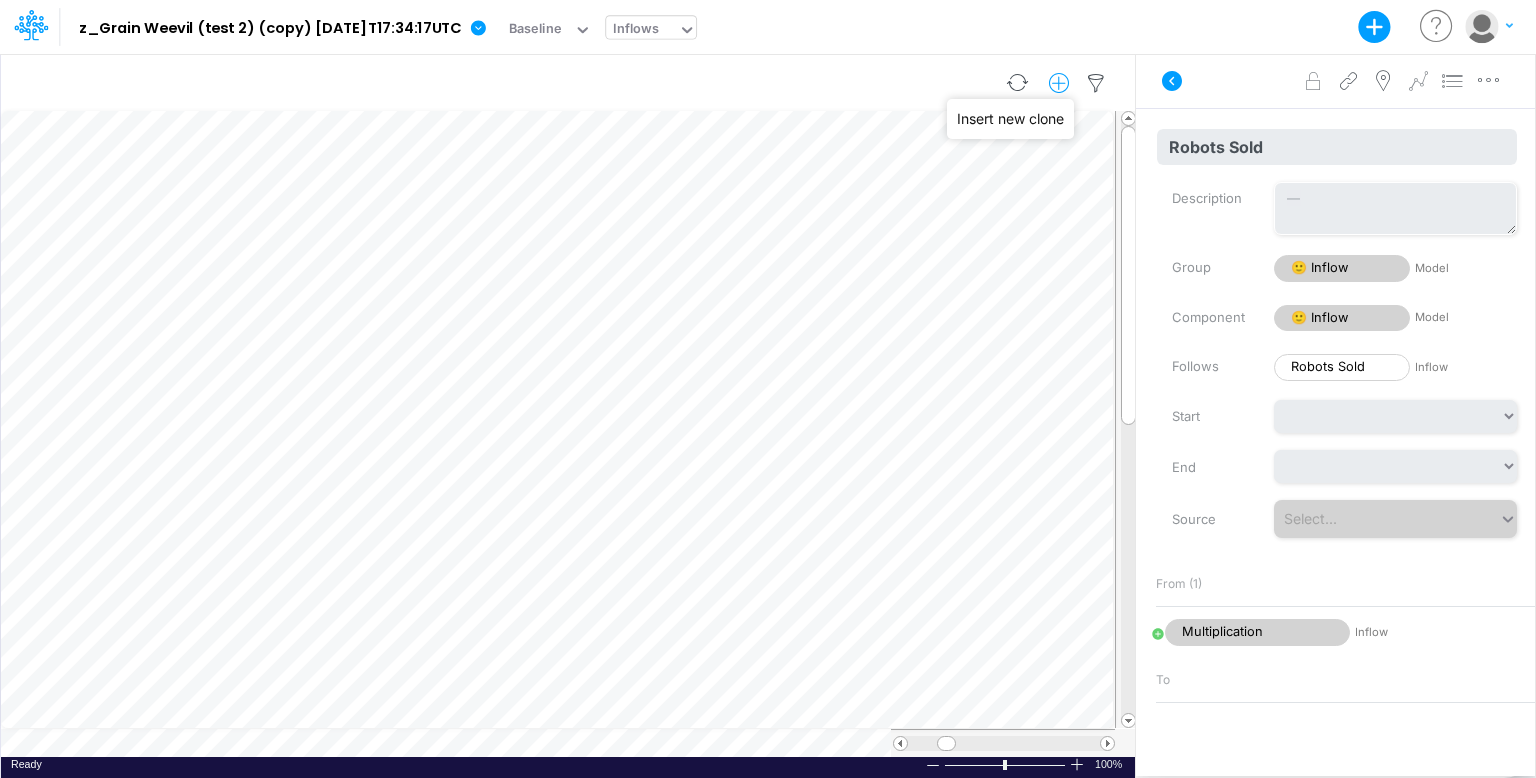 click at bounding box center [1060, 83] 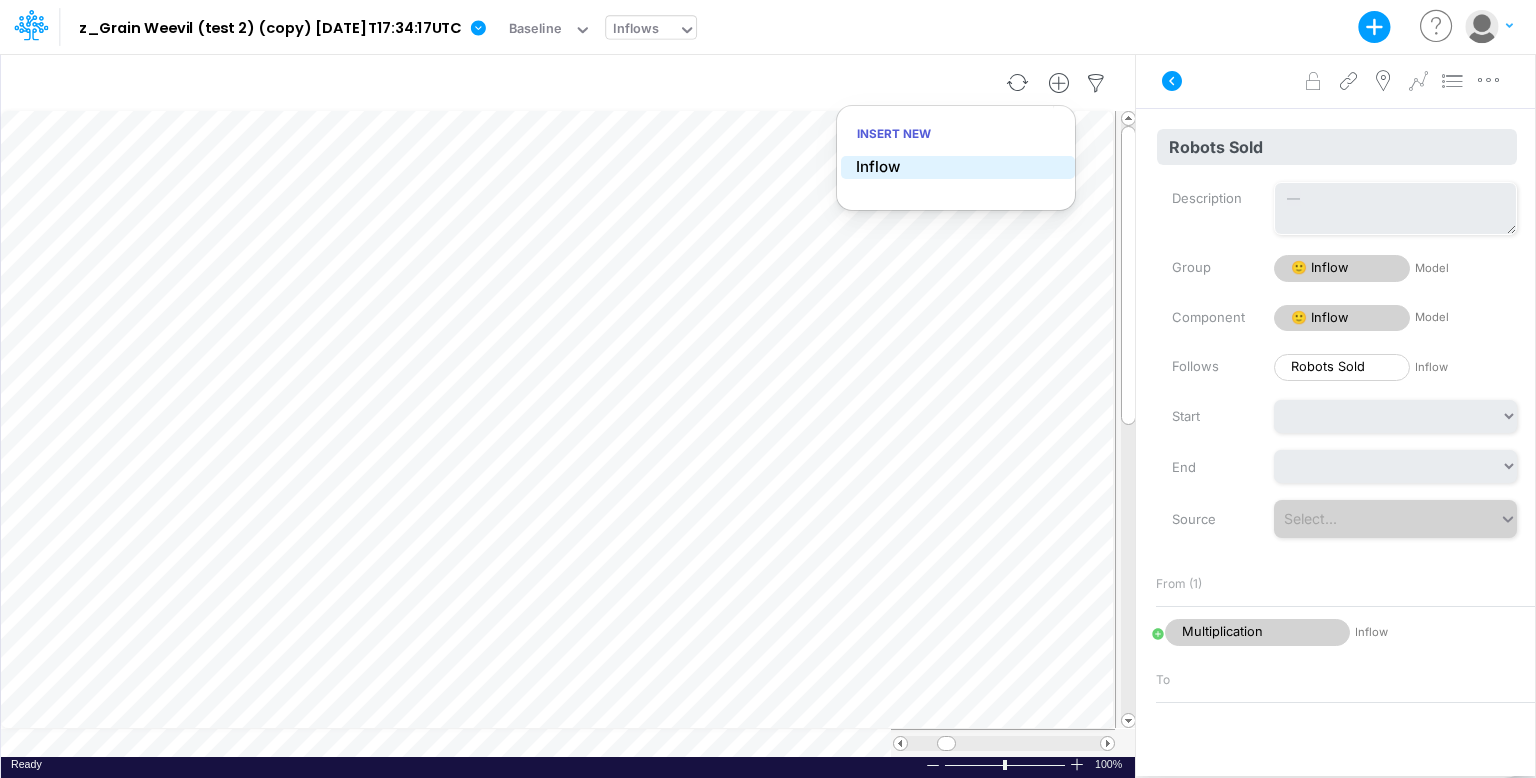 click on "Inflow" at bounding box center (958, 167) 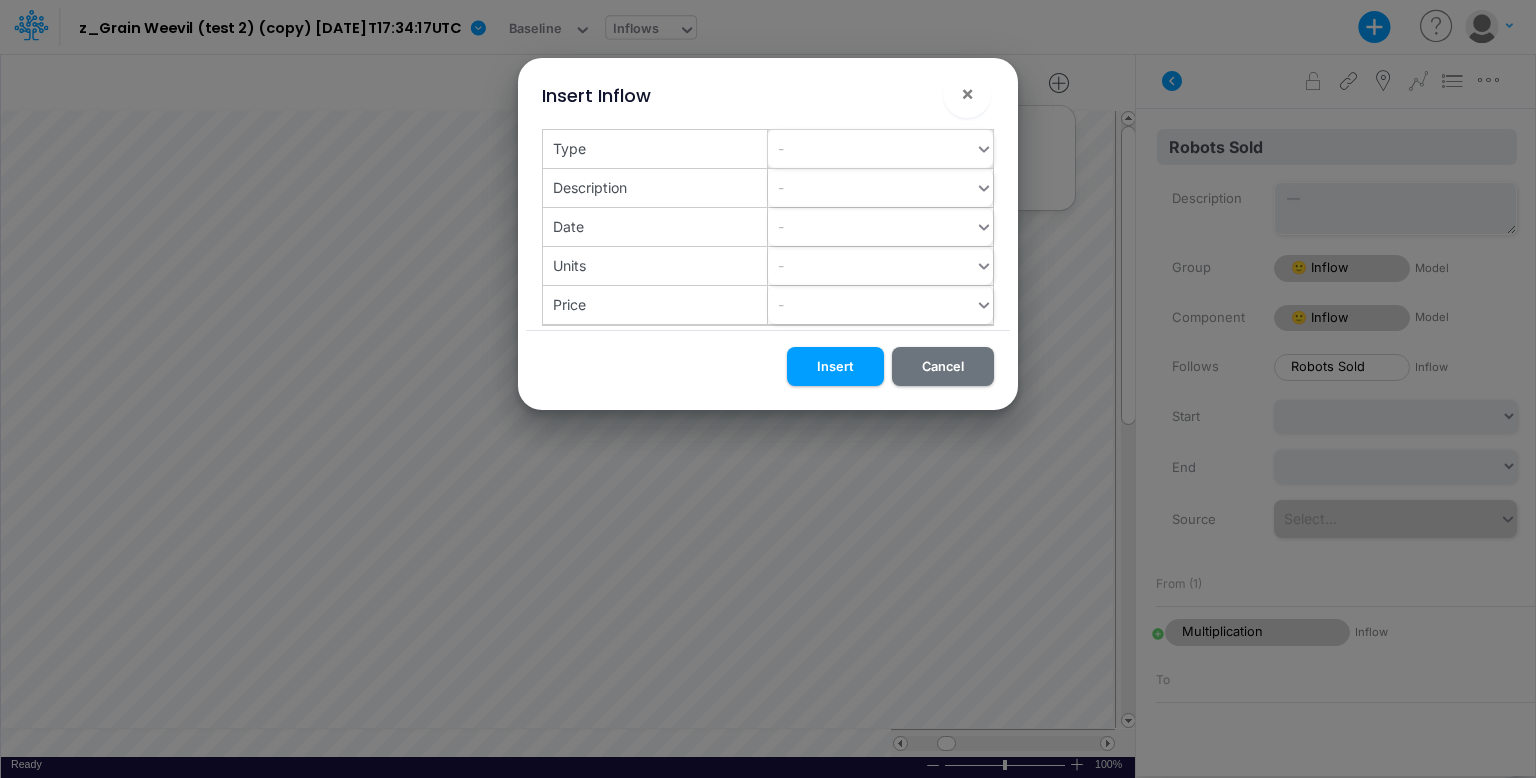 click on "-" at bounding box center (871, 148) 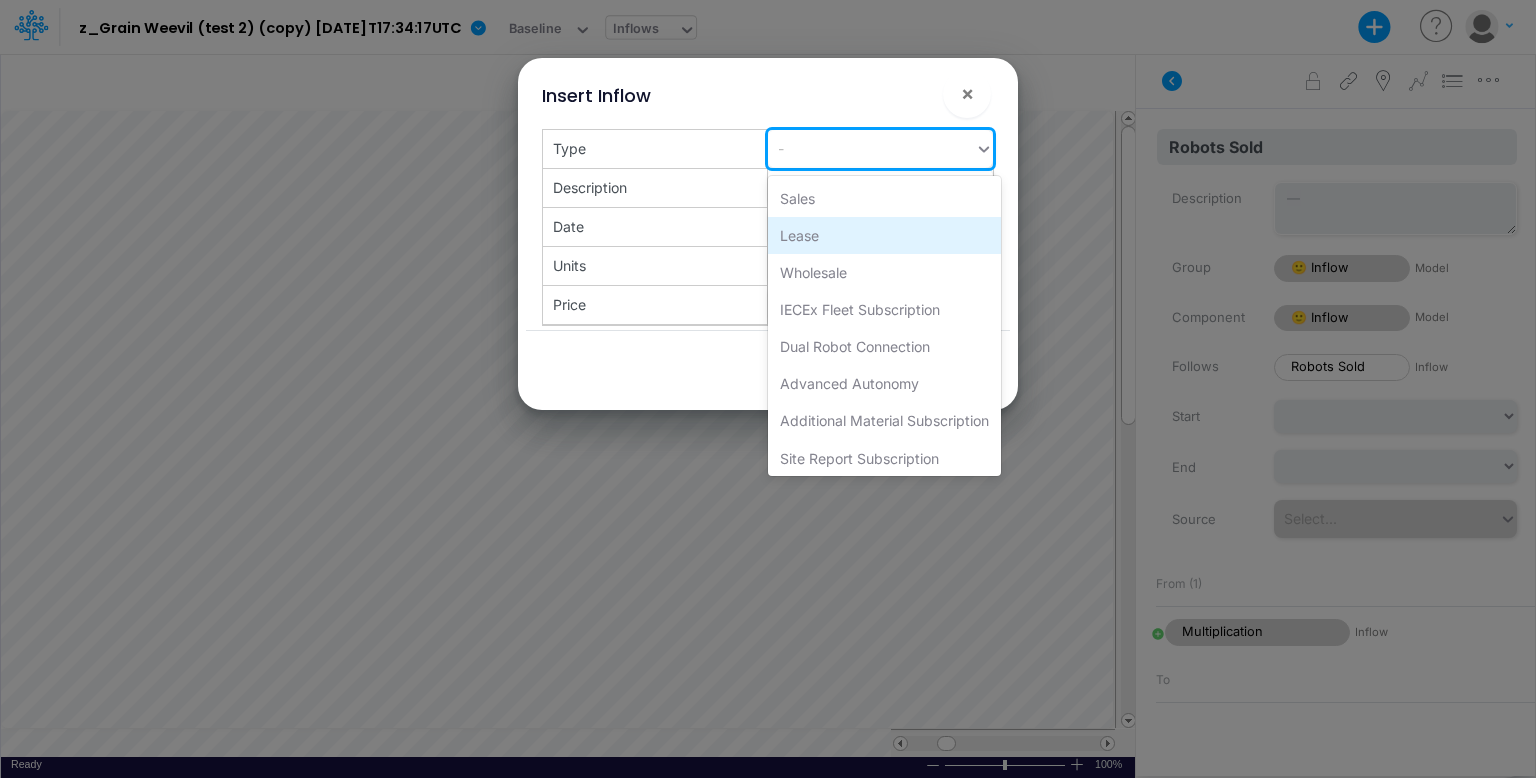 click on "Lease" at bounding box center [884, 235] 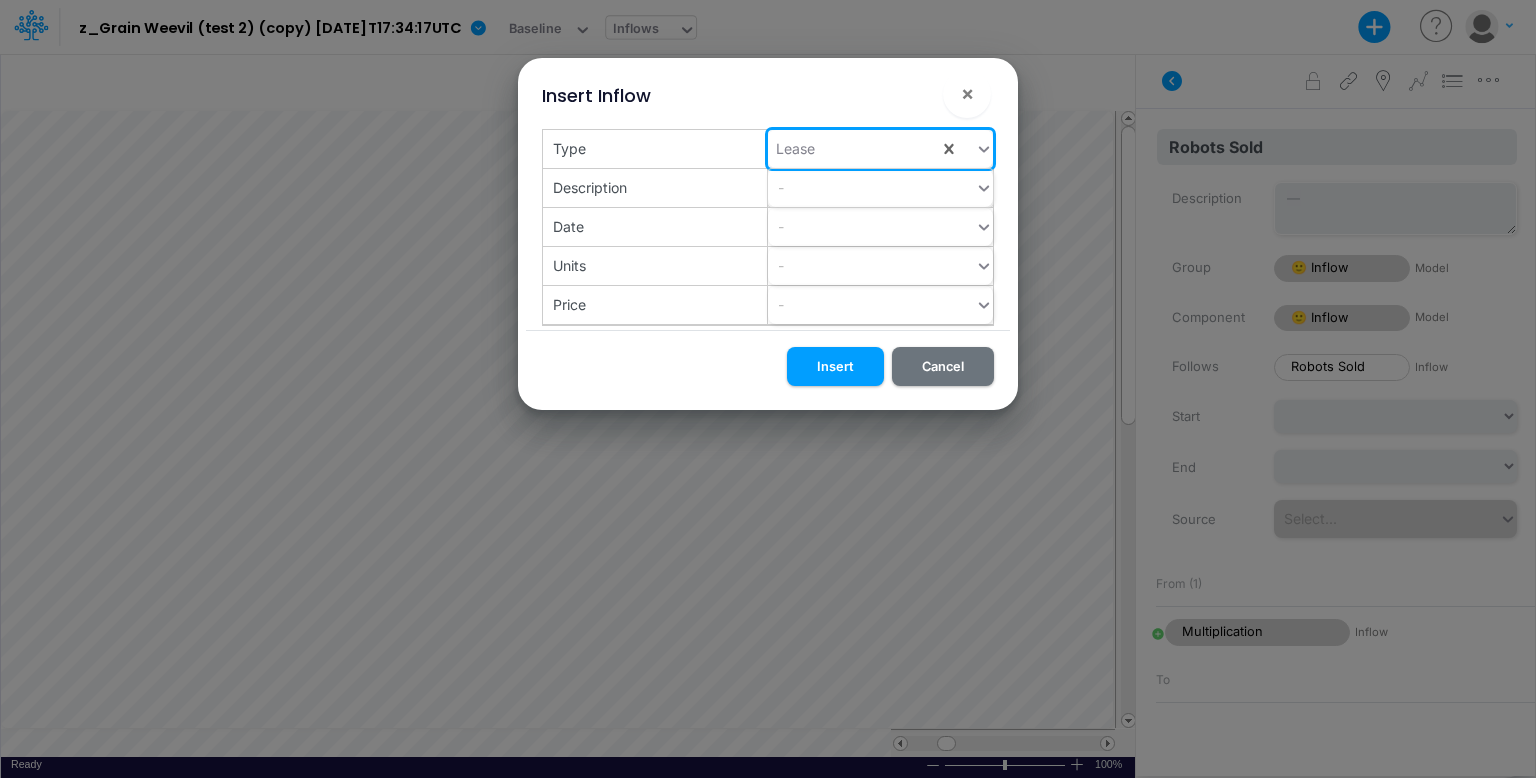 click on "-" at bounding box center [871, 187] 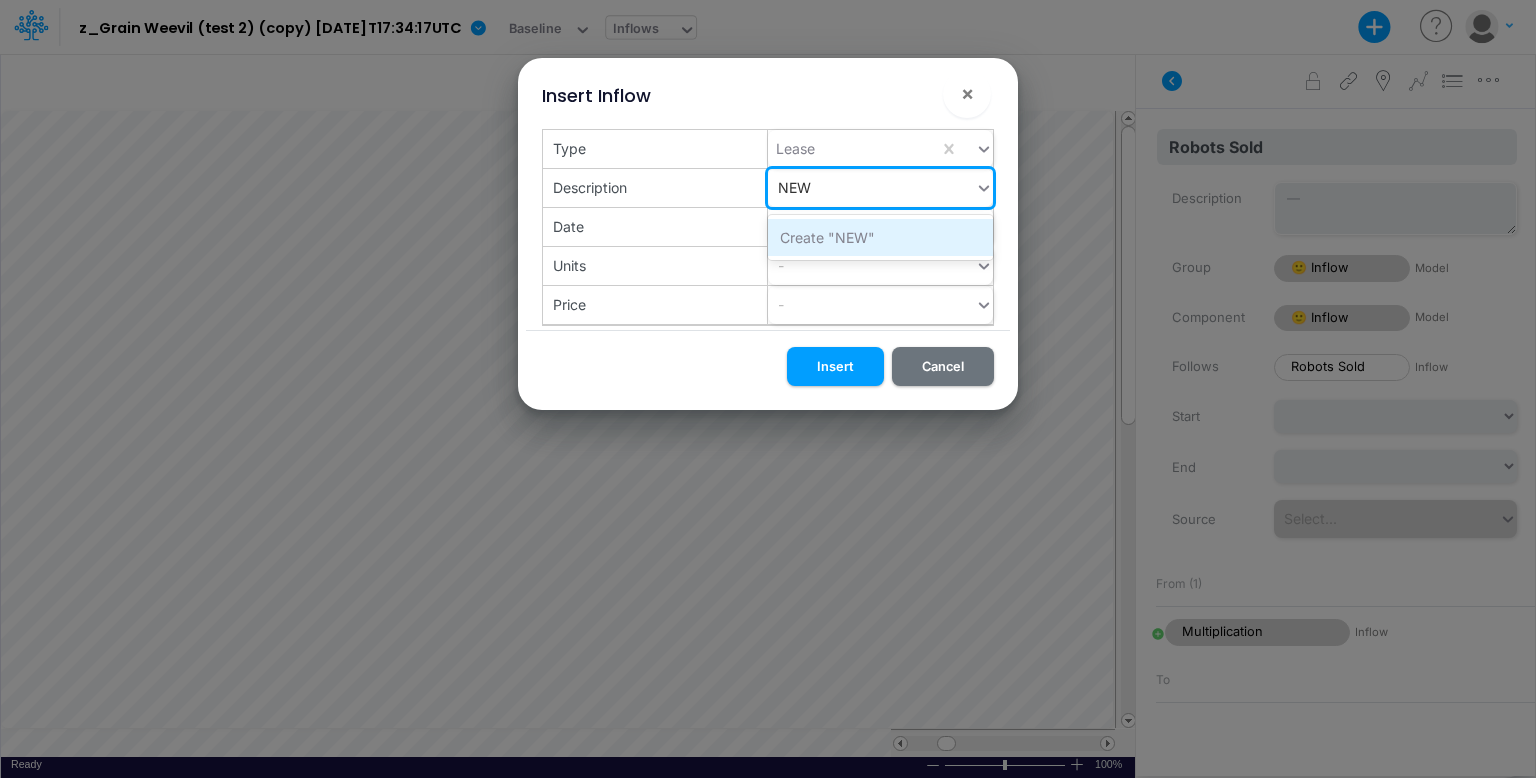 type on "NEW2" 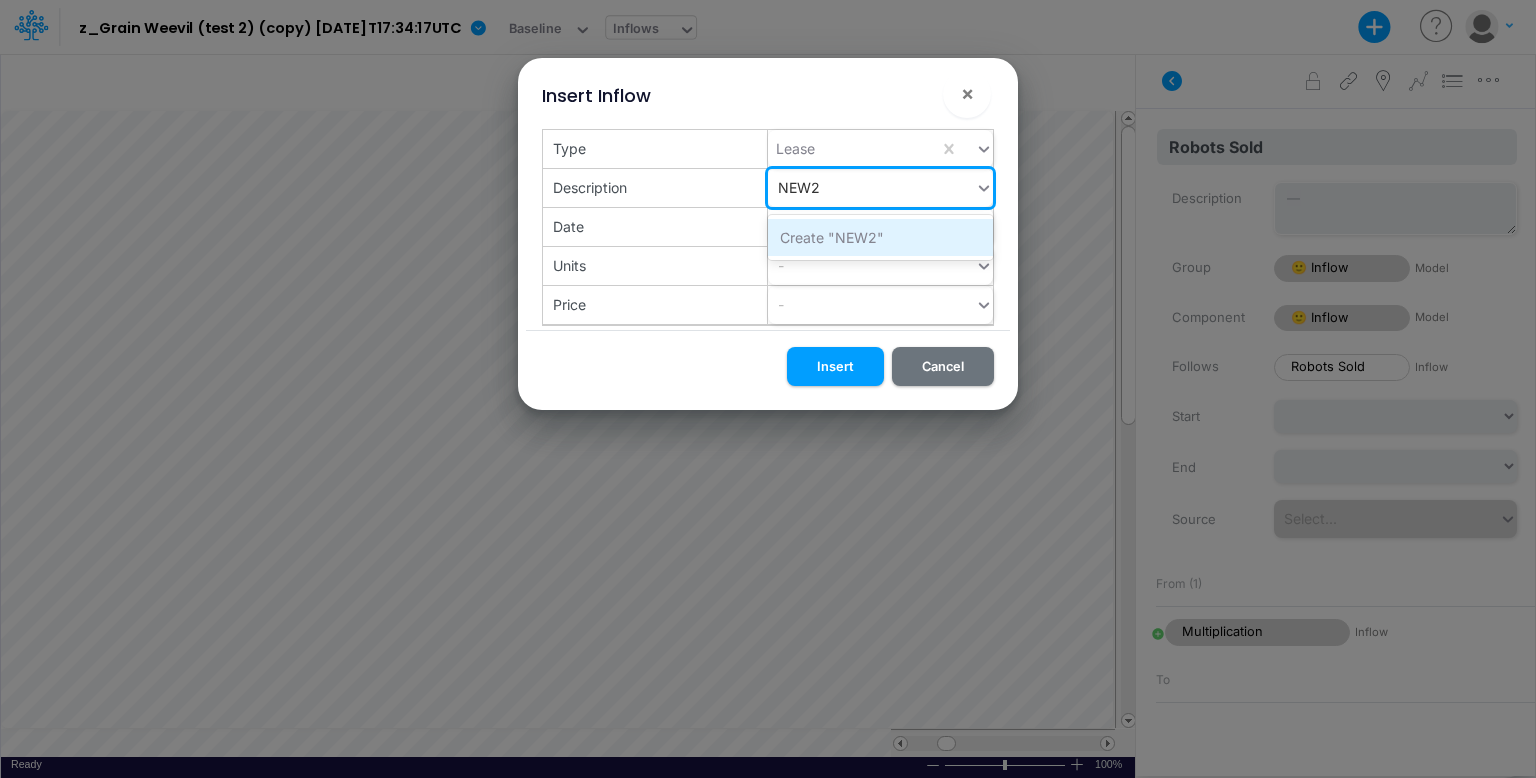click on "Create "NEW2"" at bounding box center (880, 237) 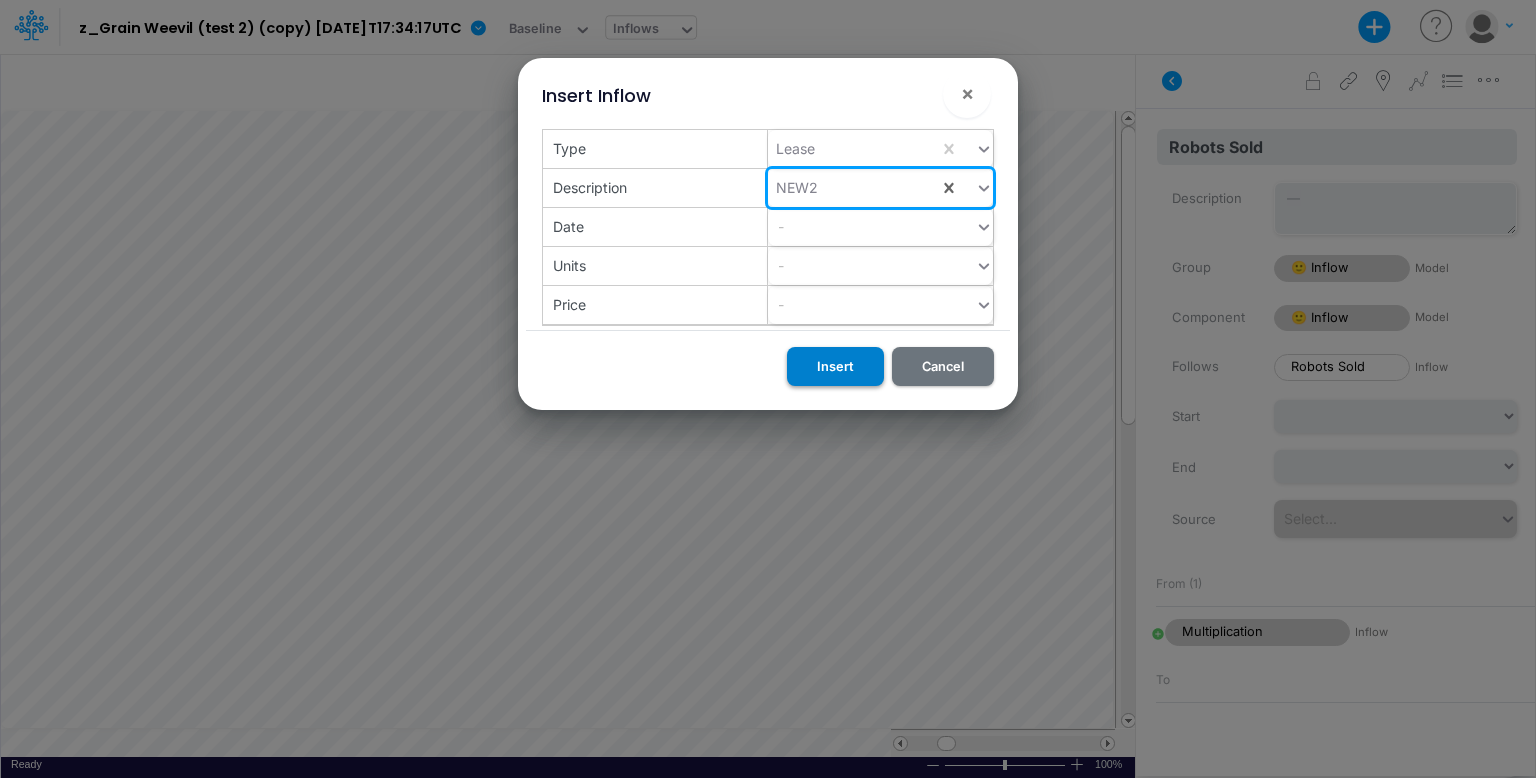 click on "Insert" at bounding box center [835, 366] 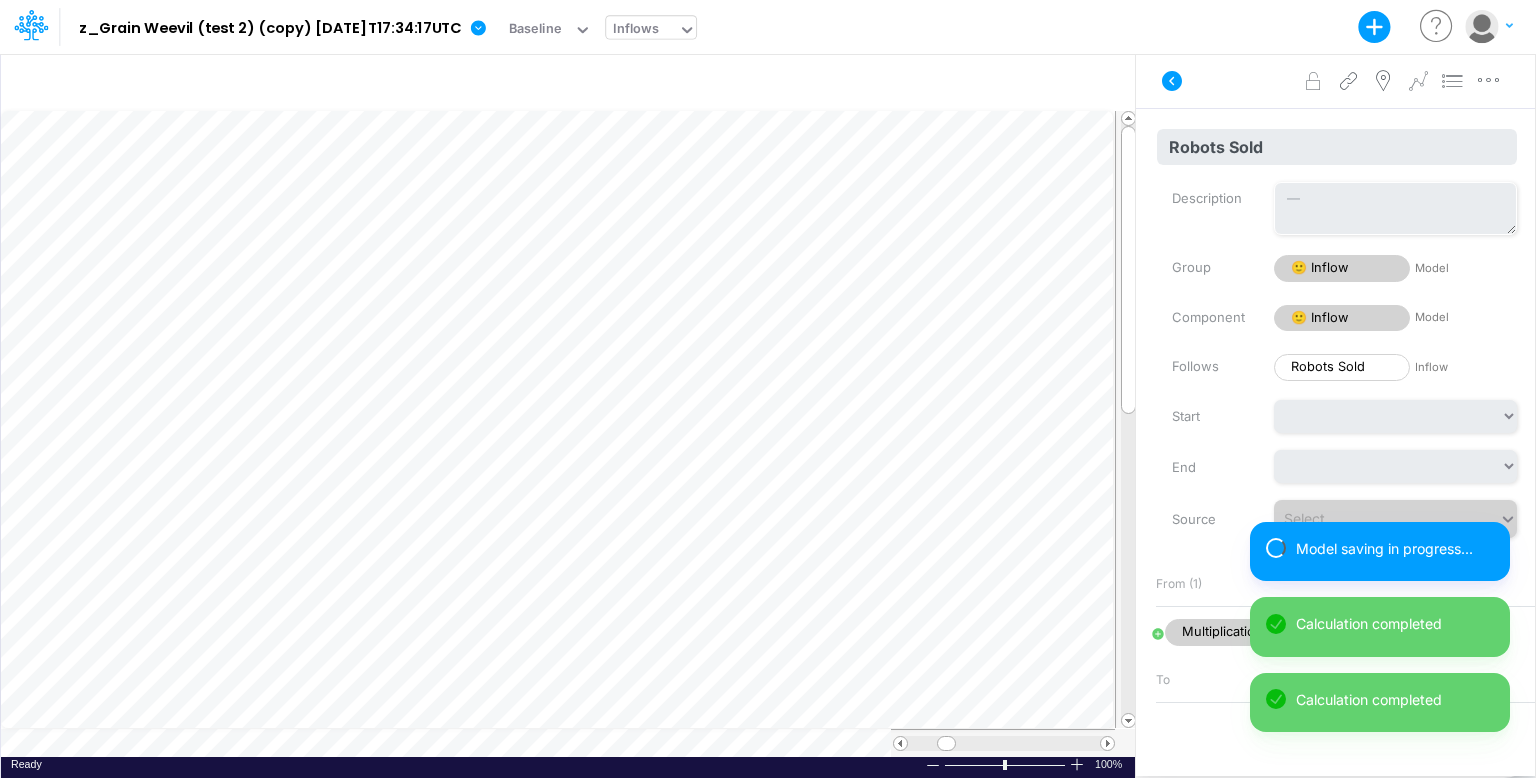 scroll, scrollTop: 9, scrollLeft: 2, axis: both 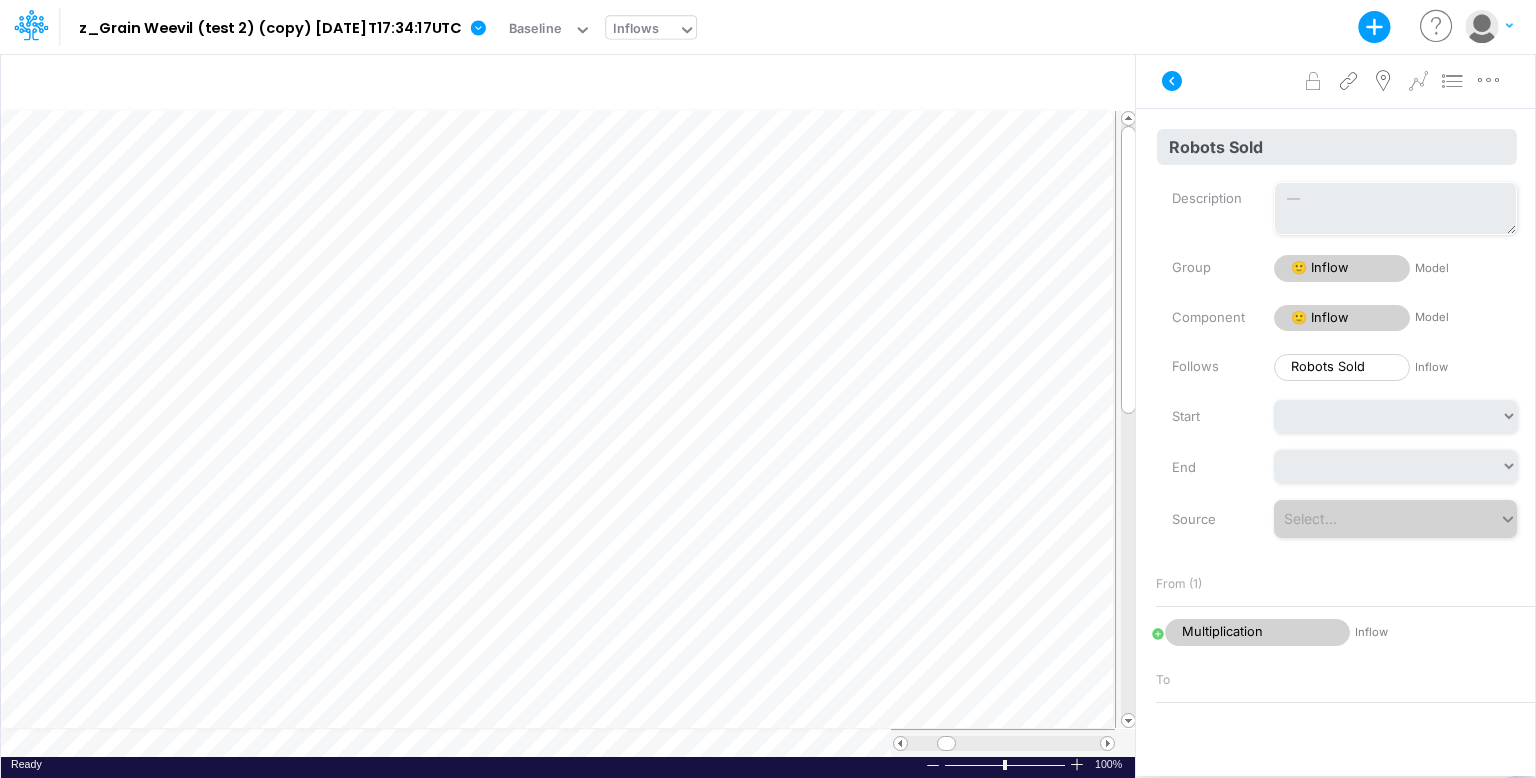 click at bounding box center [569, 433] 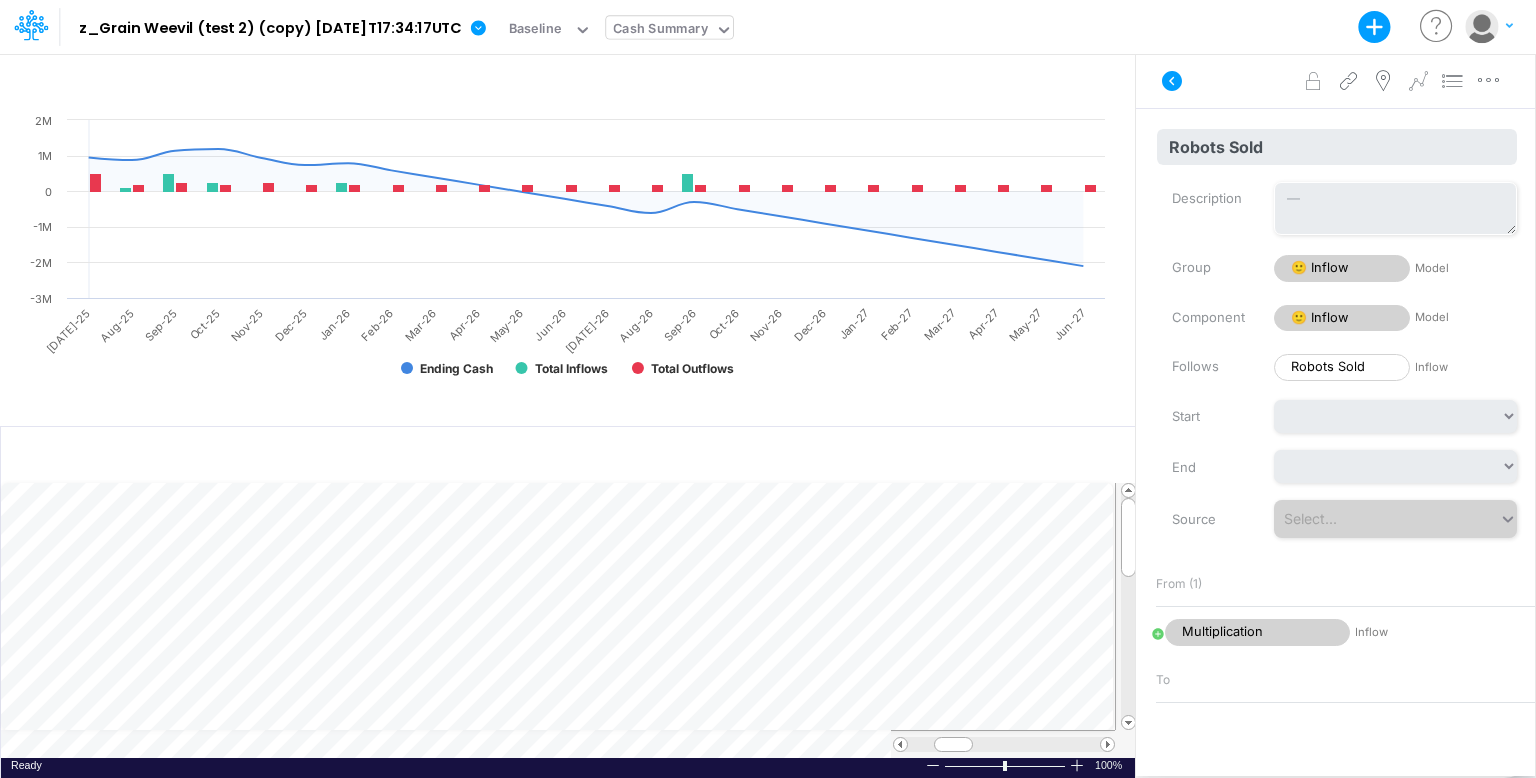 scroll, scrollTop: 9, scrollLeft: 0, axis: vertical 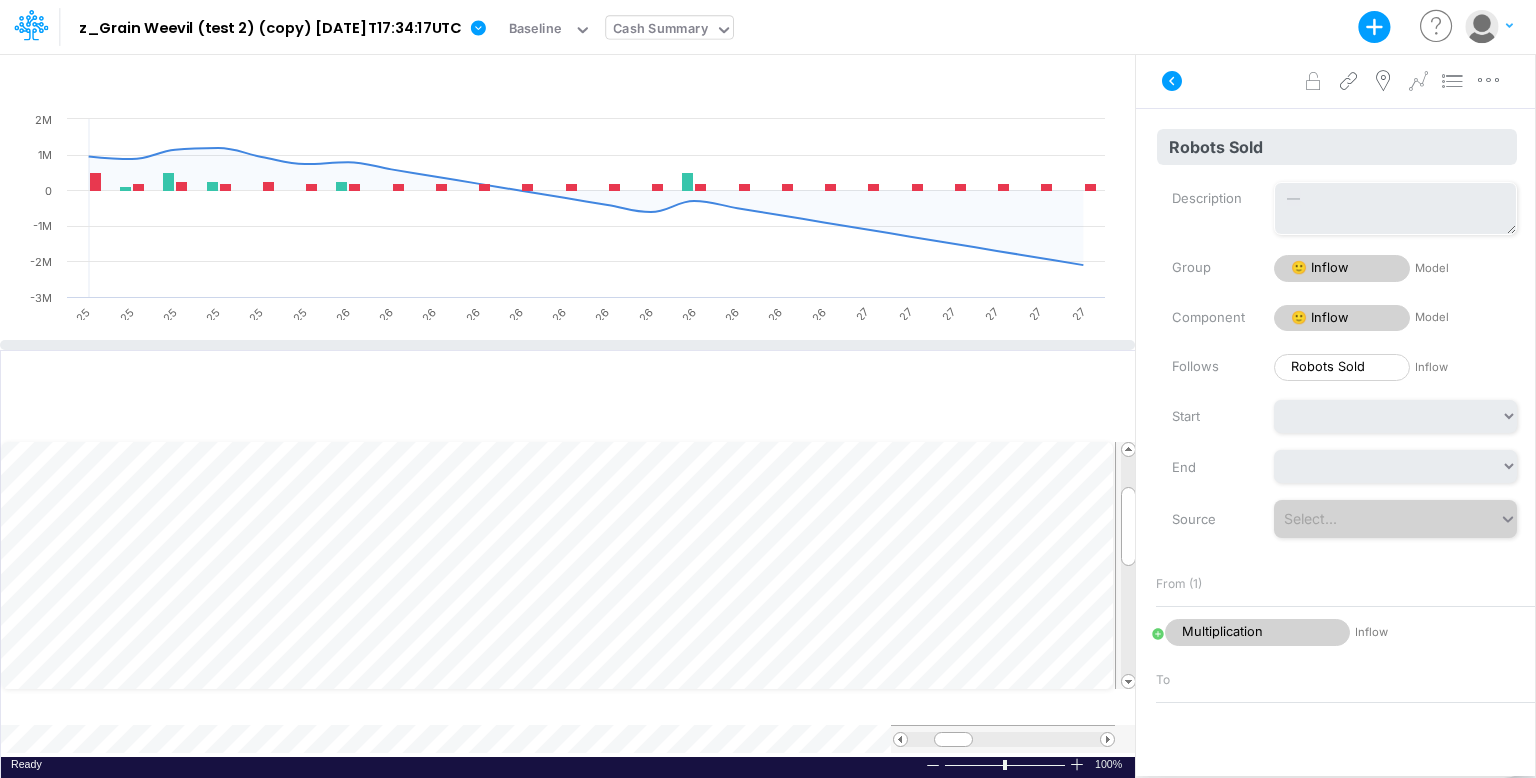 drag, startPoint x: 726, startPoint y: 419, endPoint x: 731, endPoint y: 304, distance: 115.10864 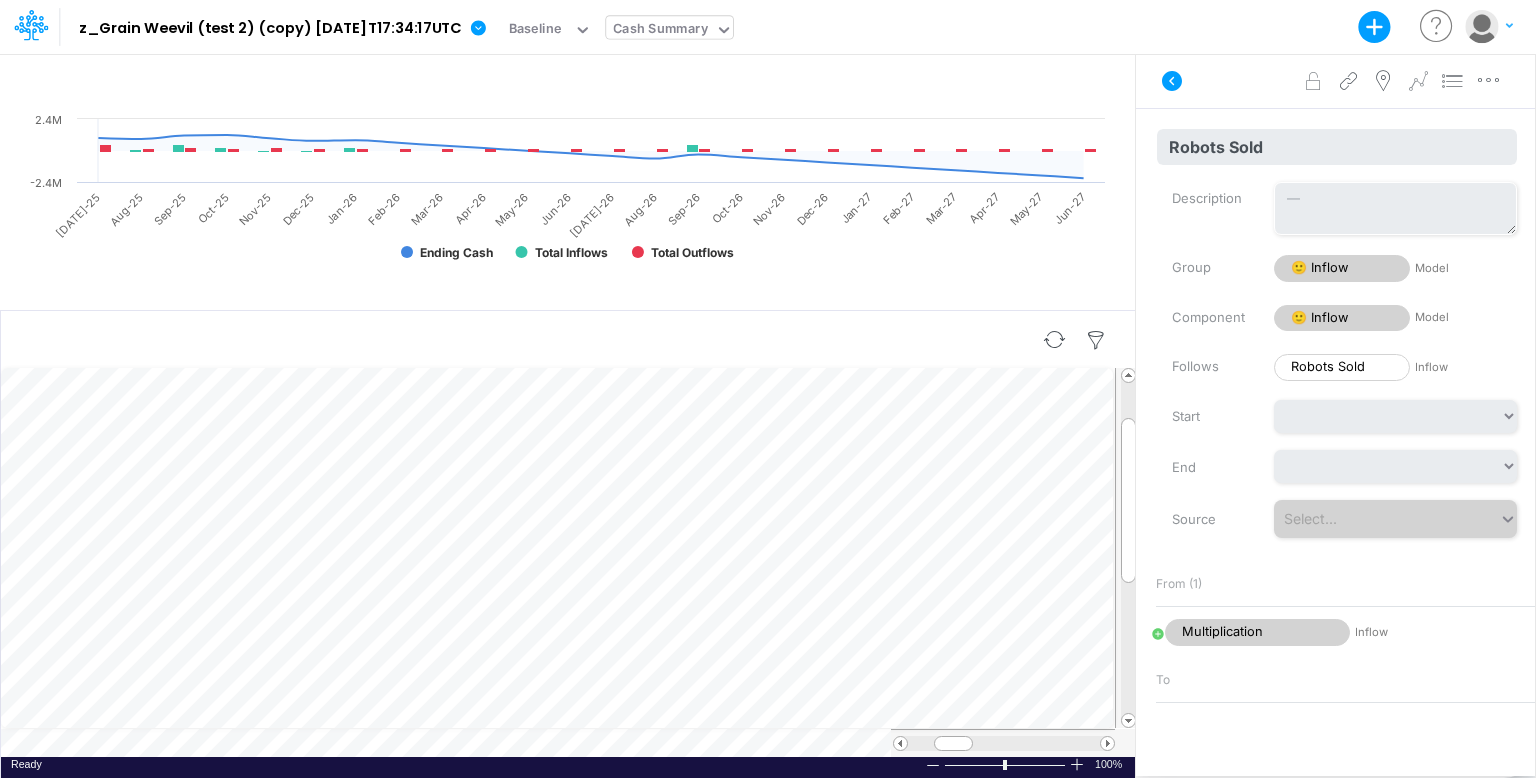 scroll, scrollTop: 9, scrollLeft: 2, axis: both 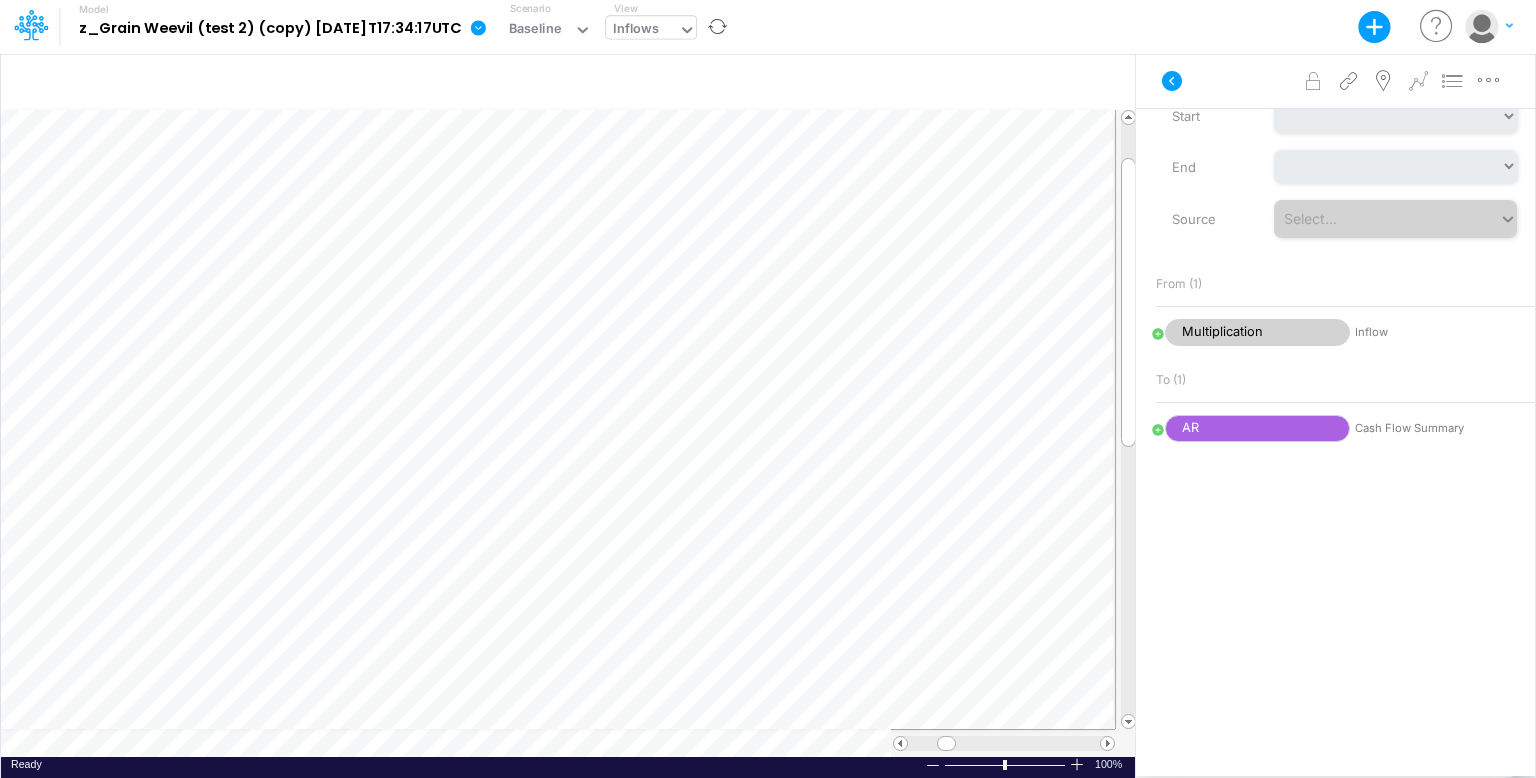 click 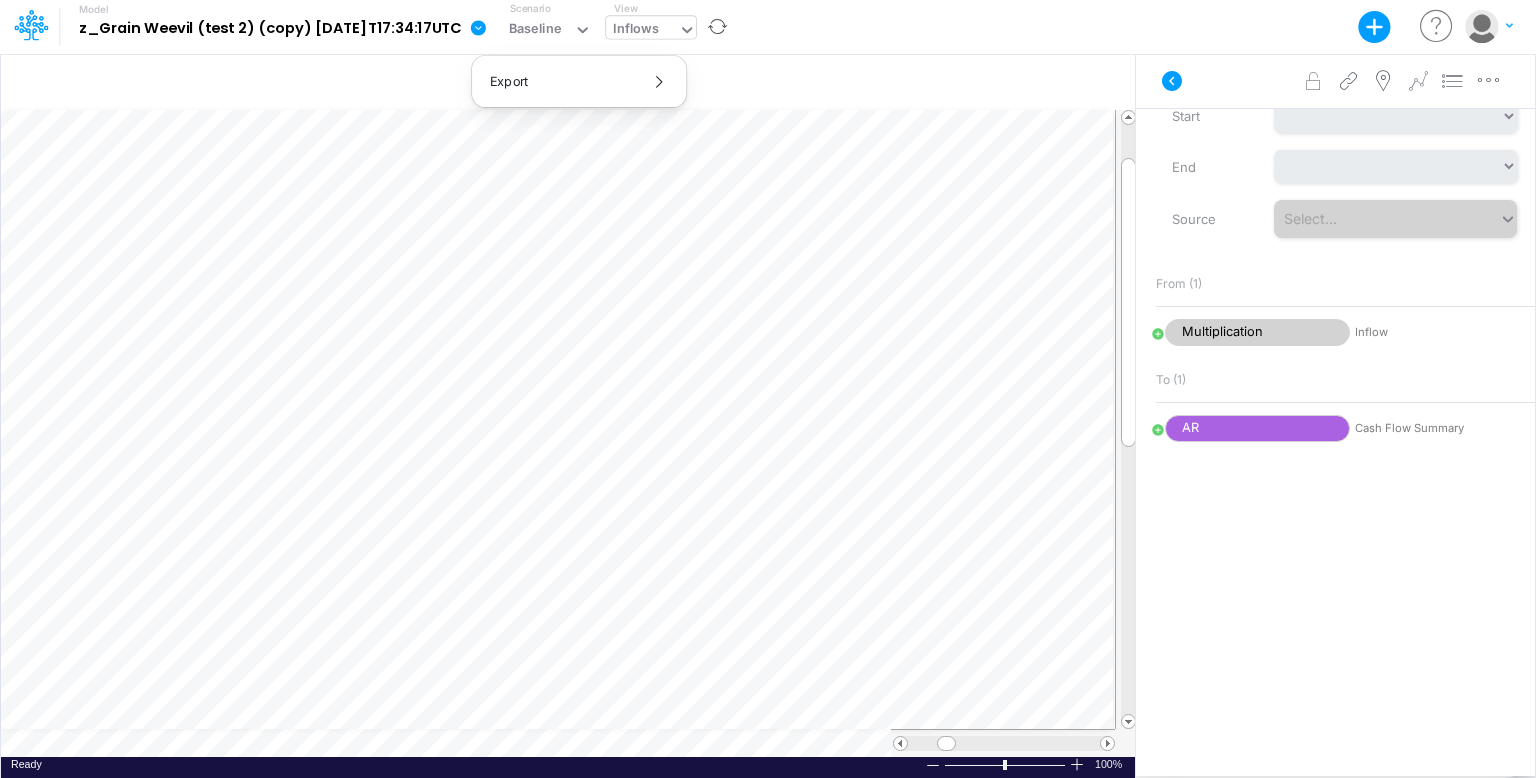 click at bounding box center (482, 27) 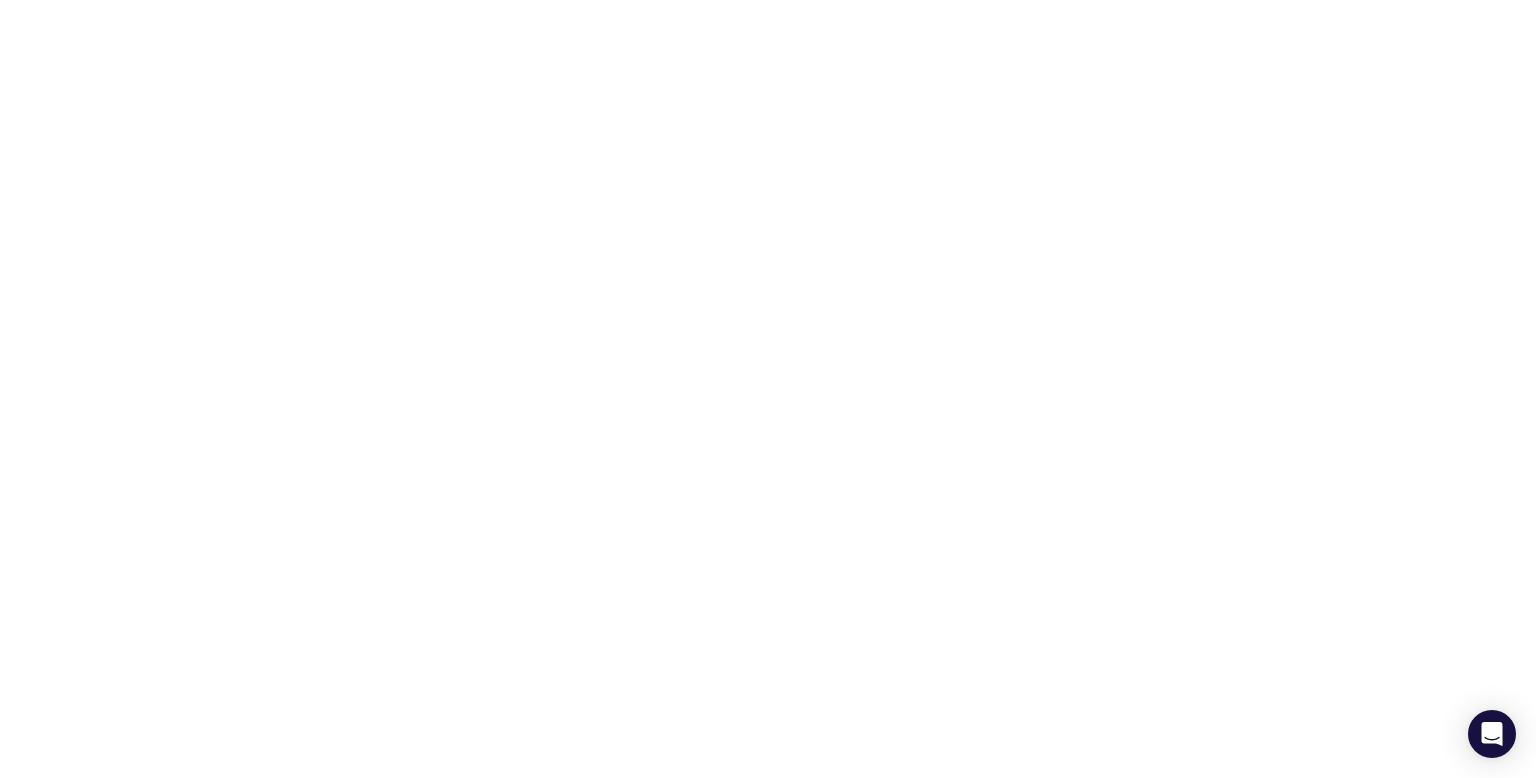scroll, scrollTop: 0, scrollLeft: 0, axis: both 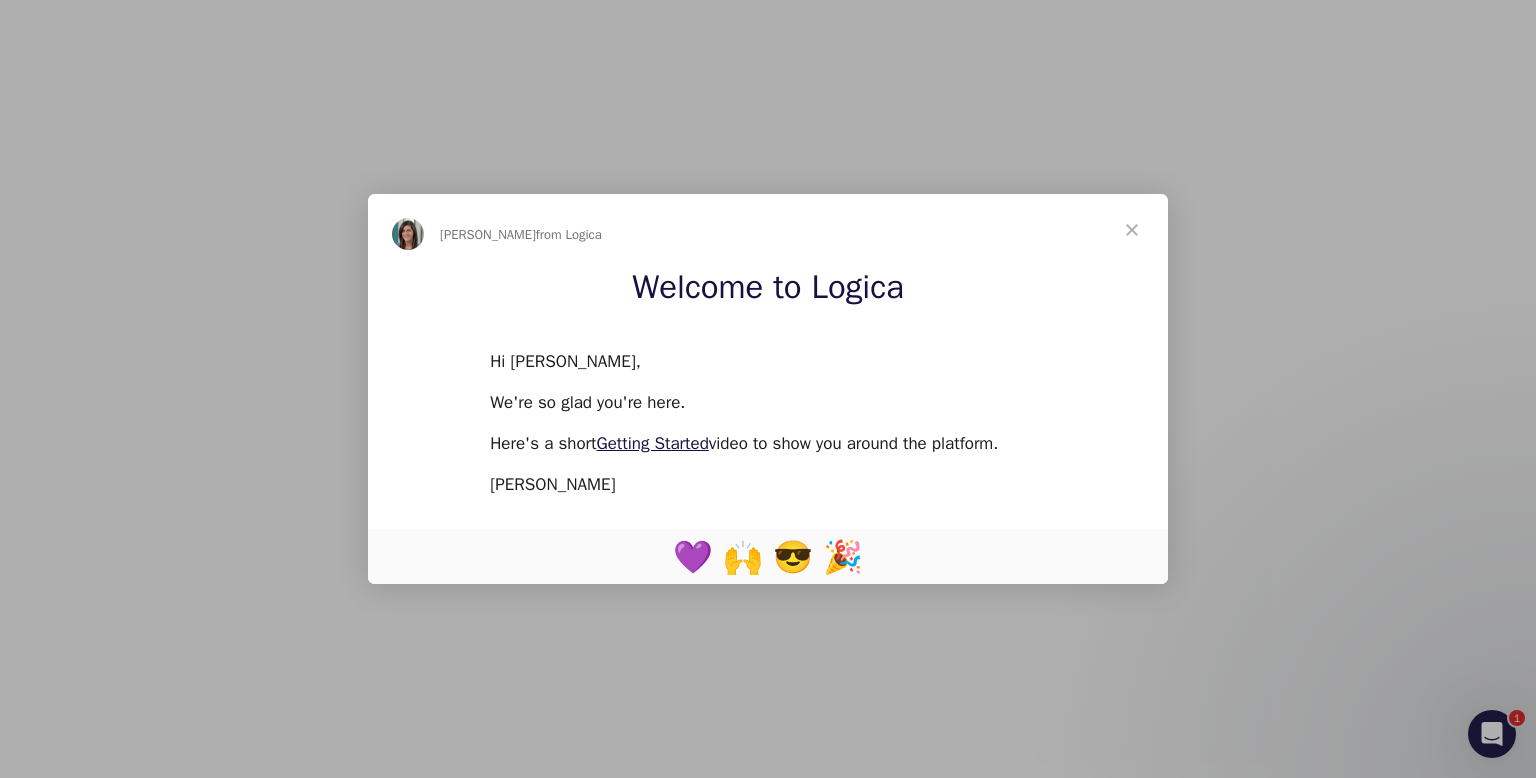click at bounding box center [1132, 230] 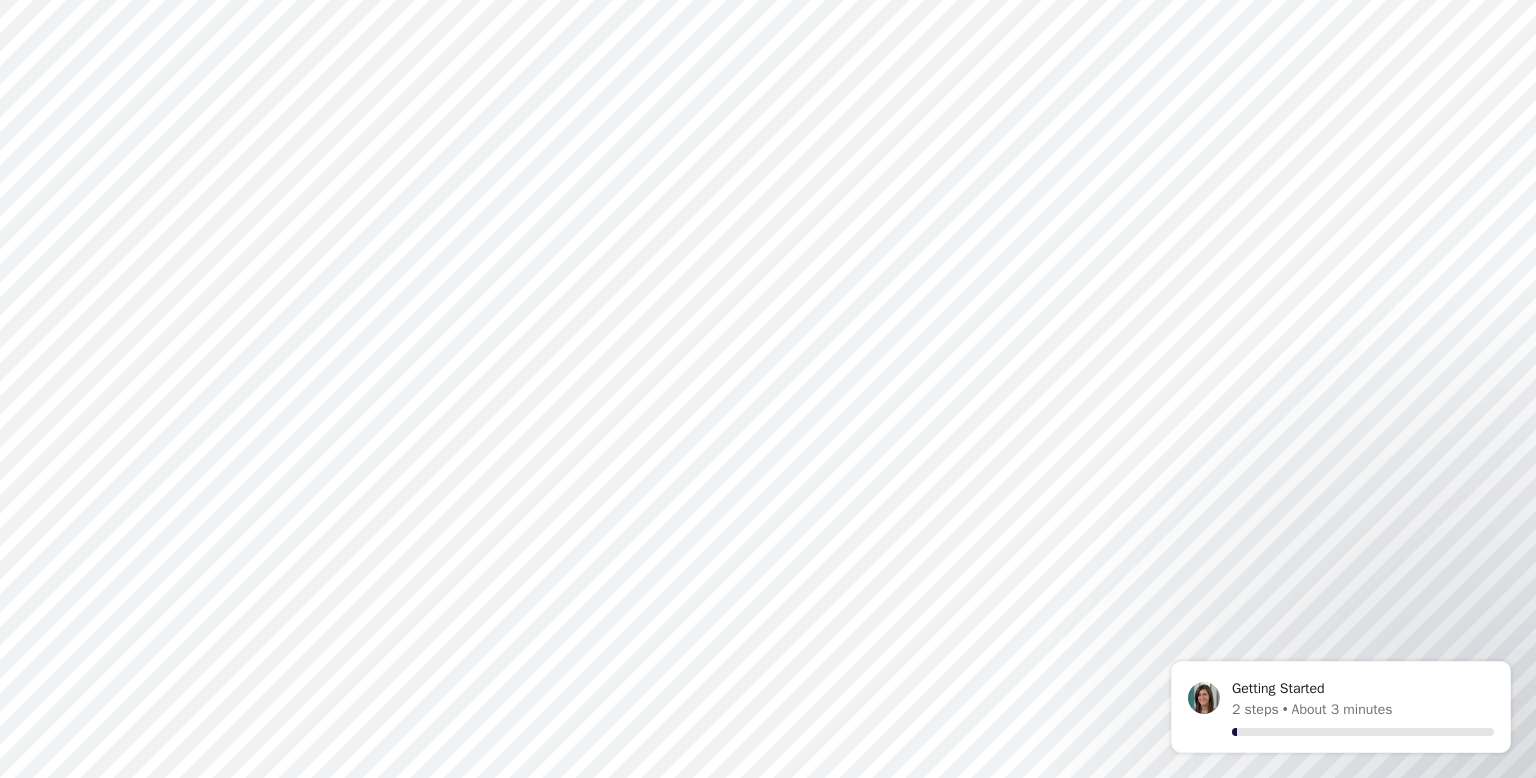 scroll, scrollTop: 0, scrollLeft: 0, axis: both 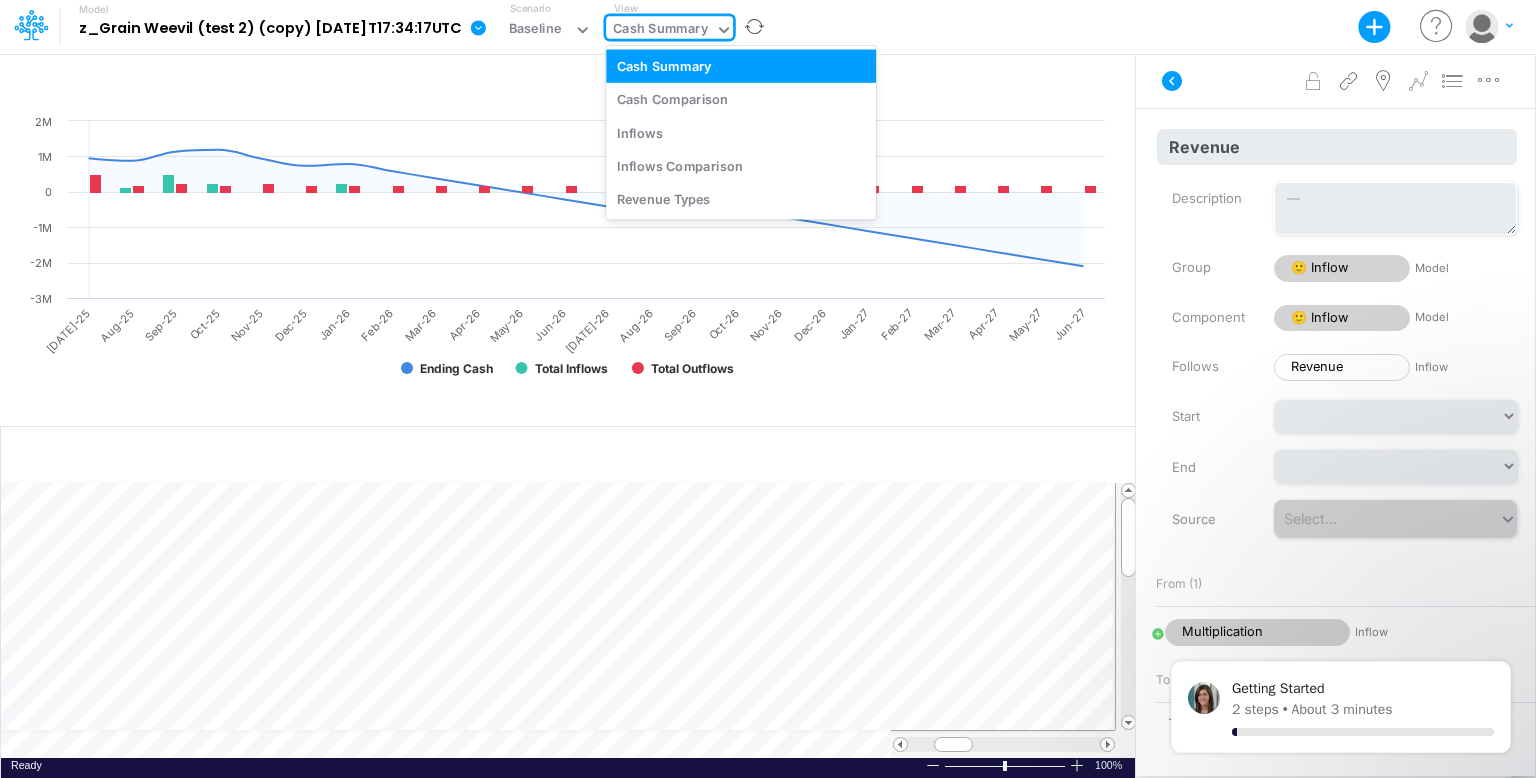 click on "Cash Summary" at bounding box center (660, 30) 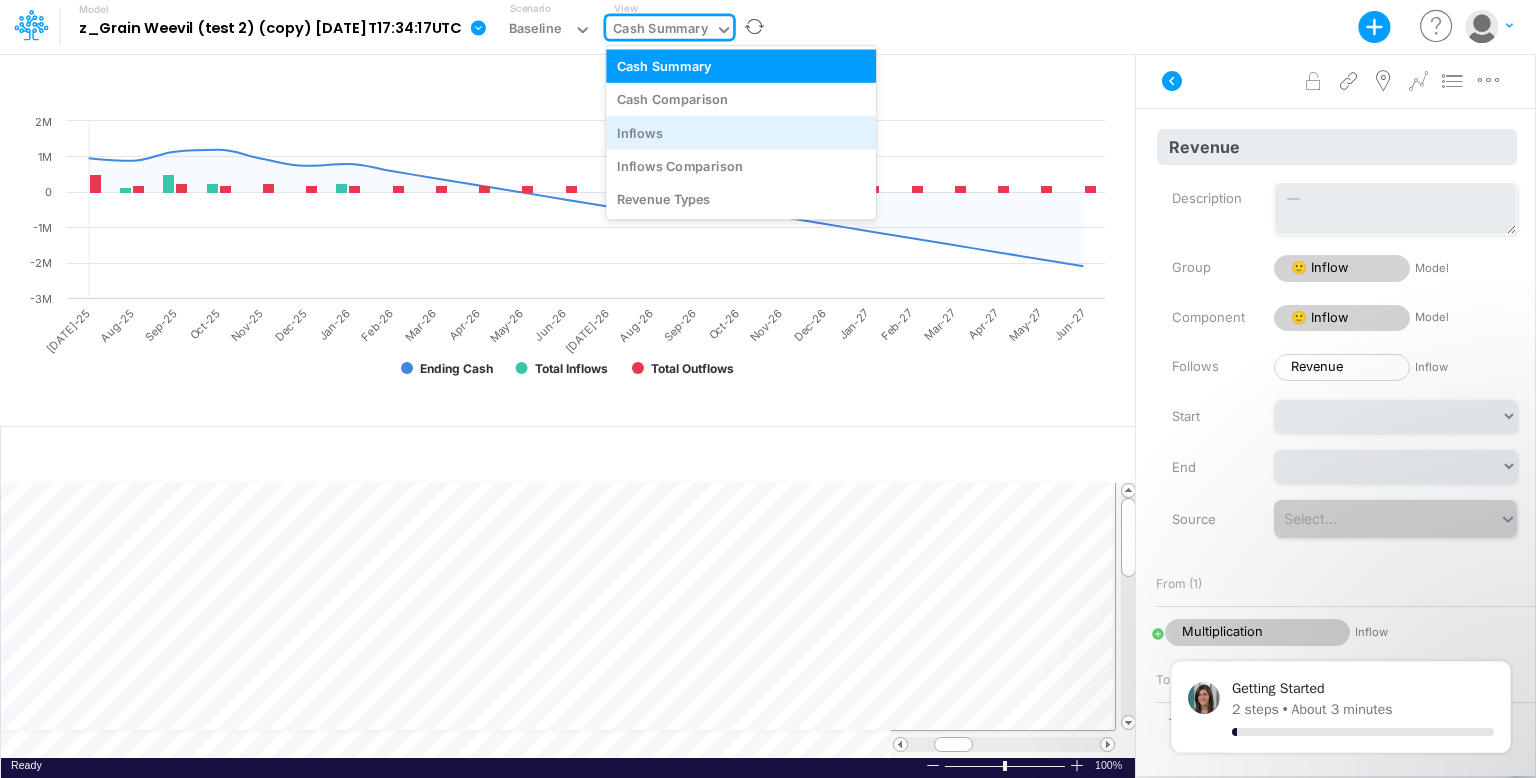 click on "Inflows" at bounding box center [741, 132] 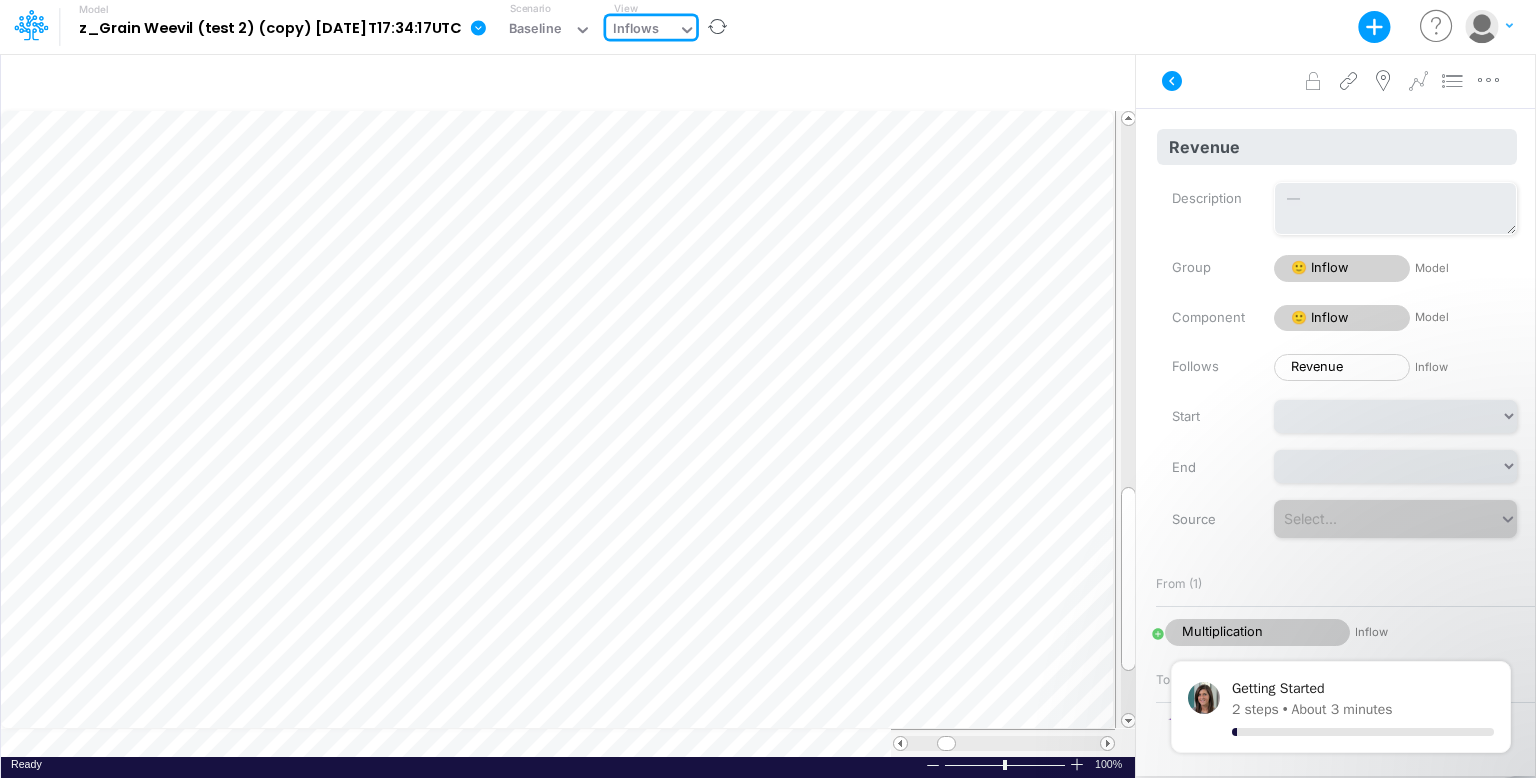 click on "View   option Inflows, selected.     0 results available. Select is focused ,type to refine list, press Down to open the menu,  Inflows" at bounding box center [651, 27] 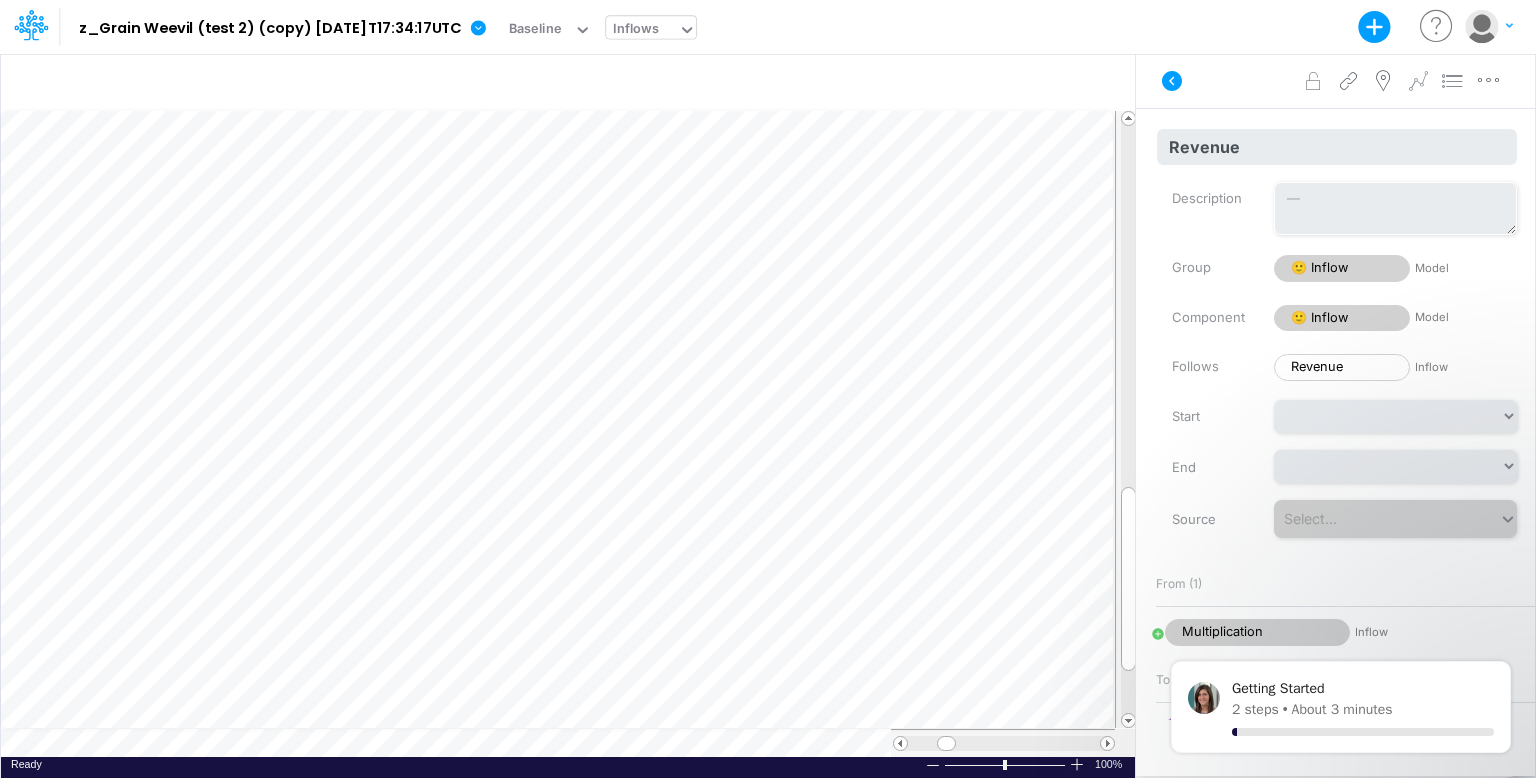 click on "Inflows" at bounding box center (642, 31) 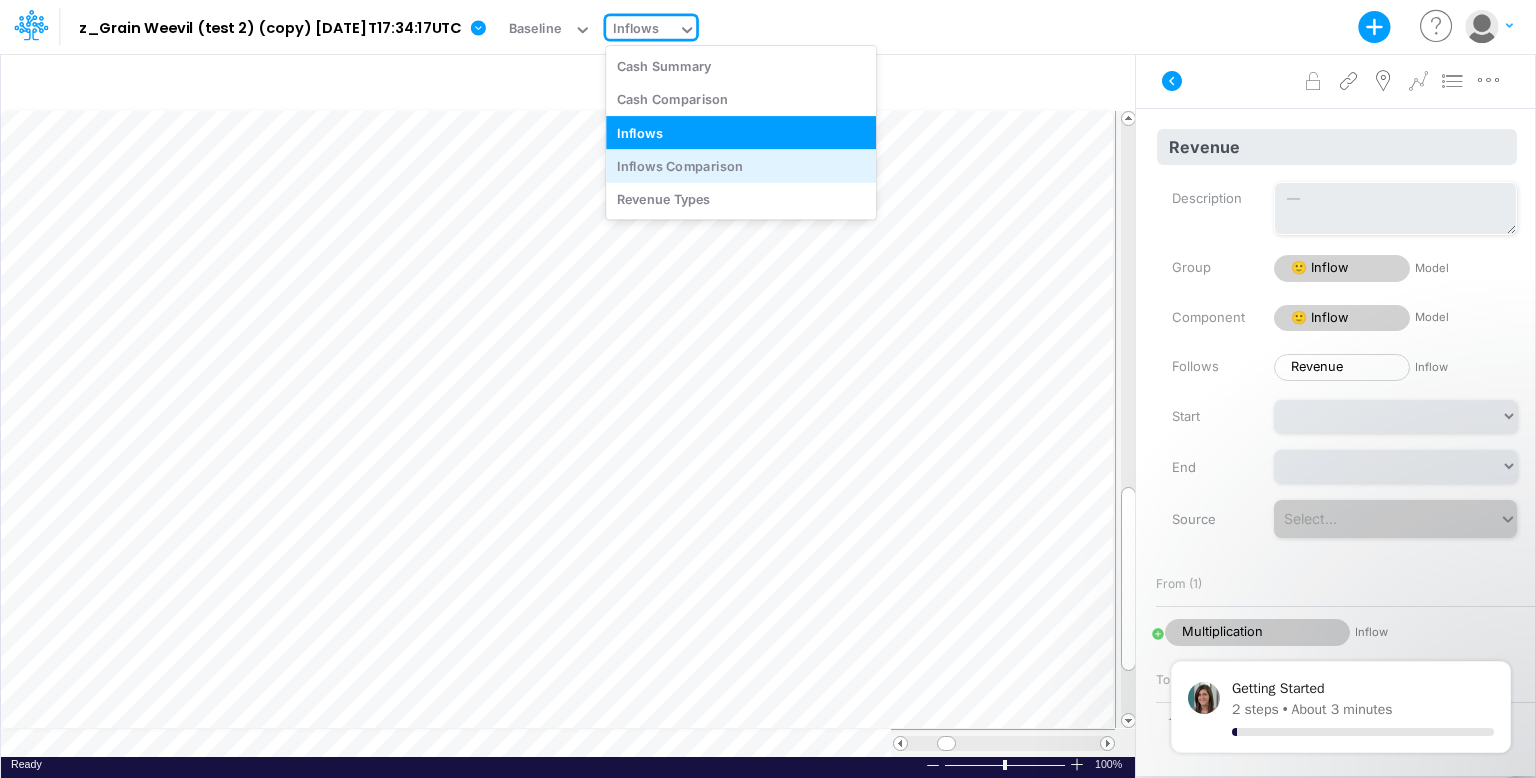 click on "Inflows Comparison" at bounding box center (741, 165) 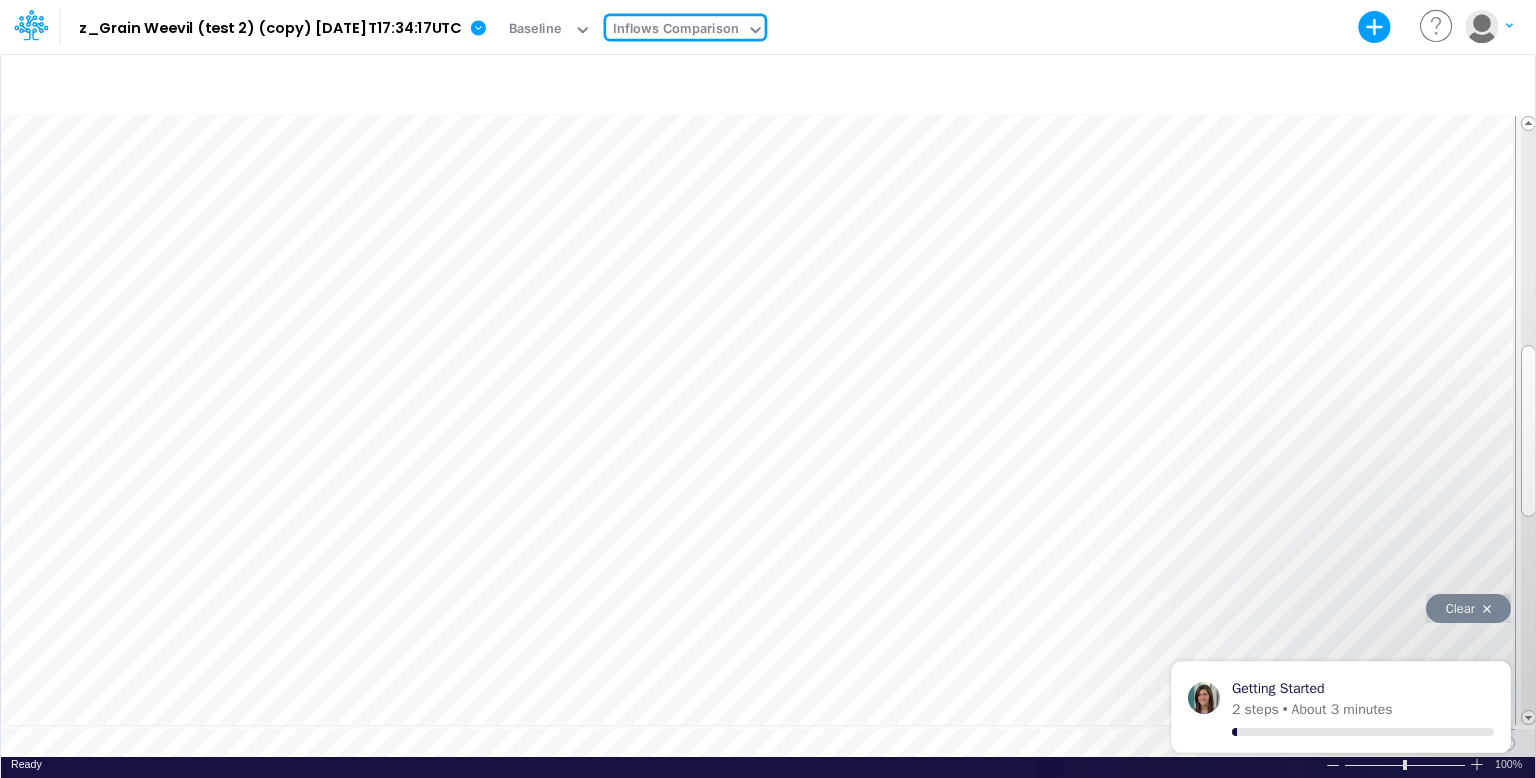 click on "Getting Started" at bounding box center [1363, 688] 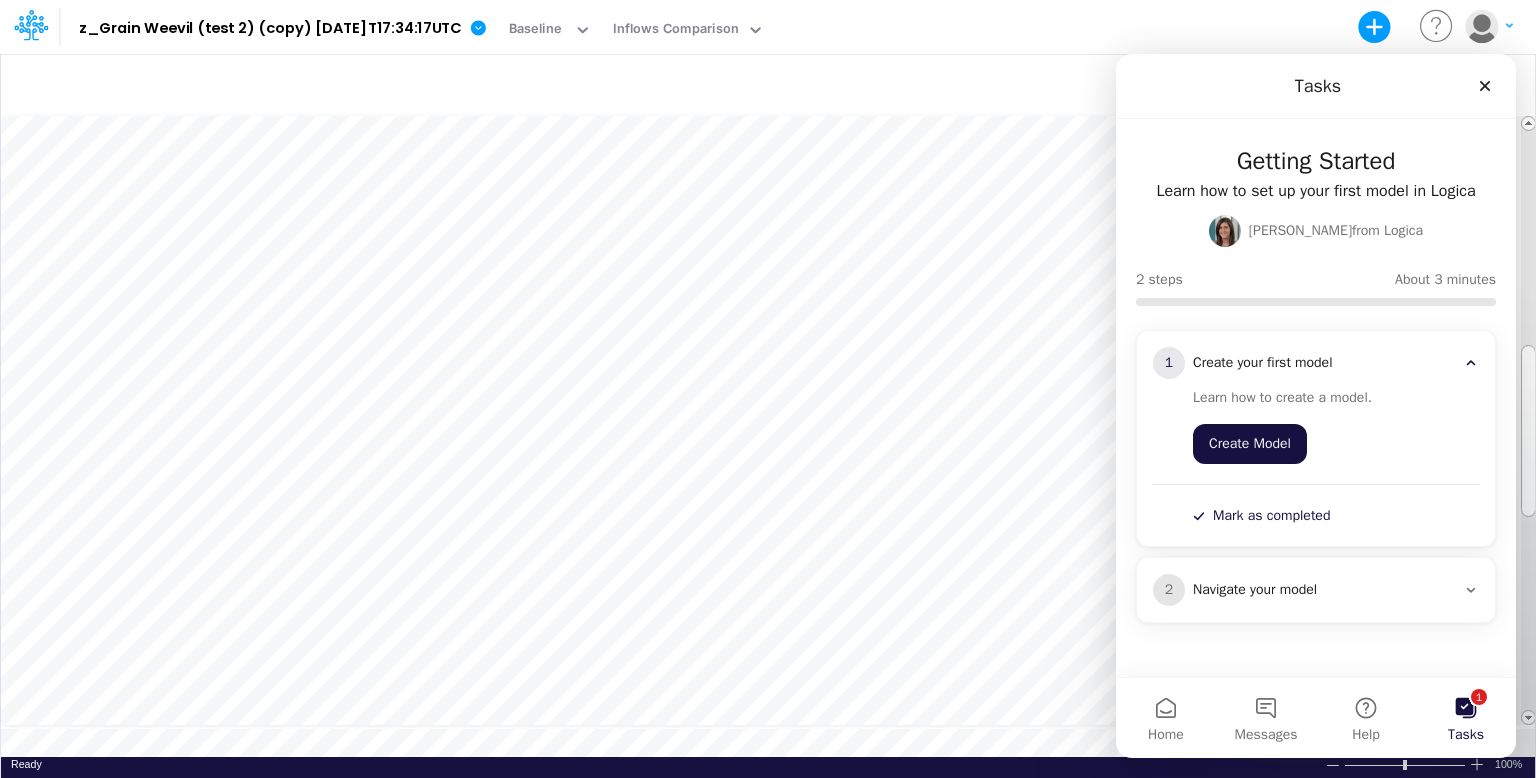 scroll, scrollTop: 0, scrollLeft: 0, axis: both 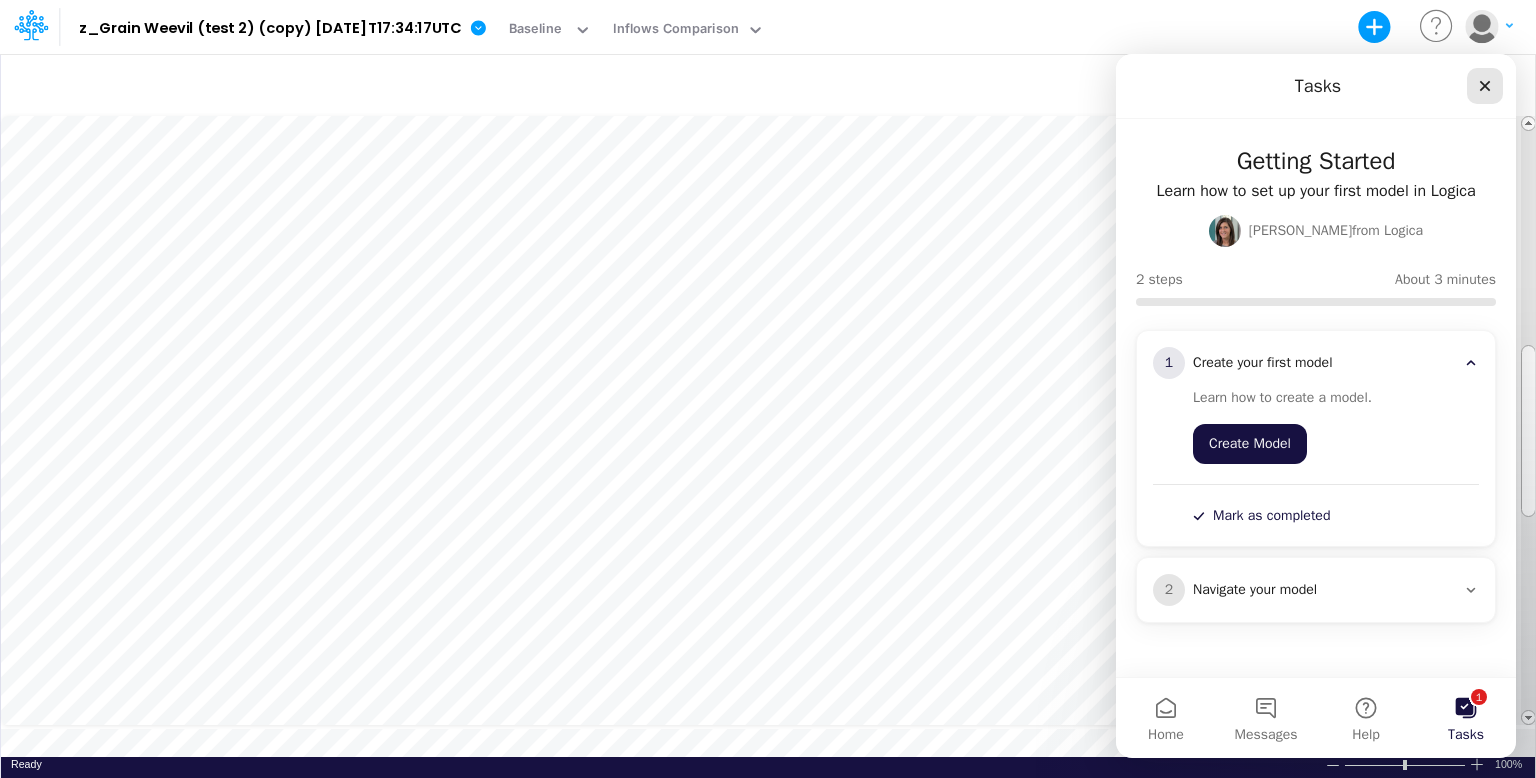 click 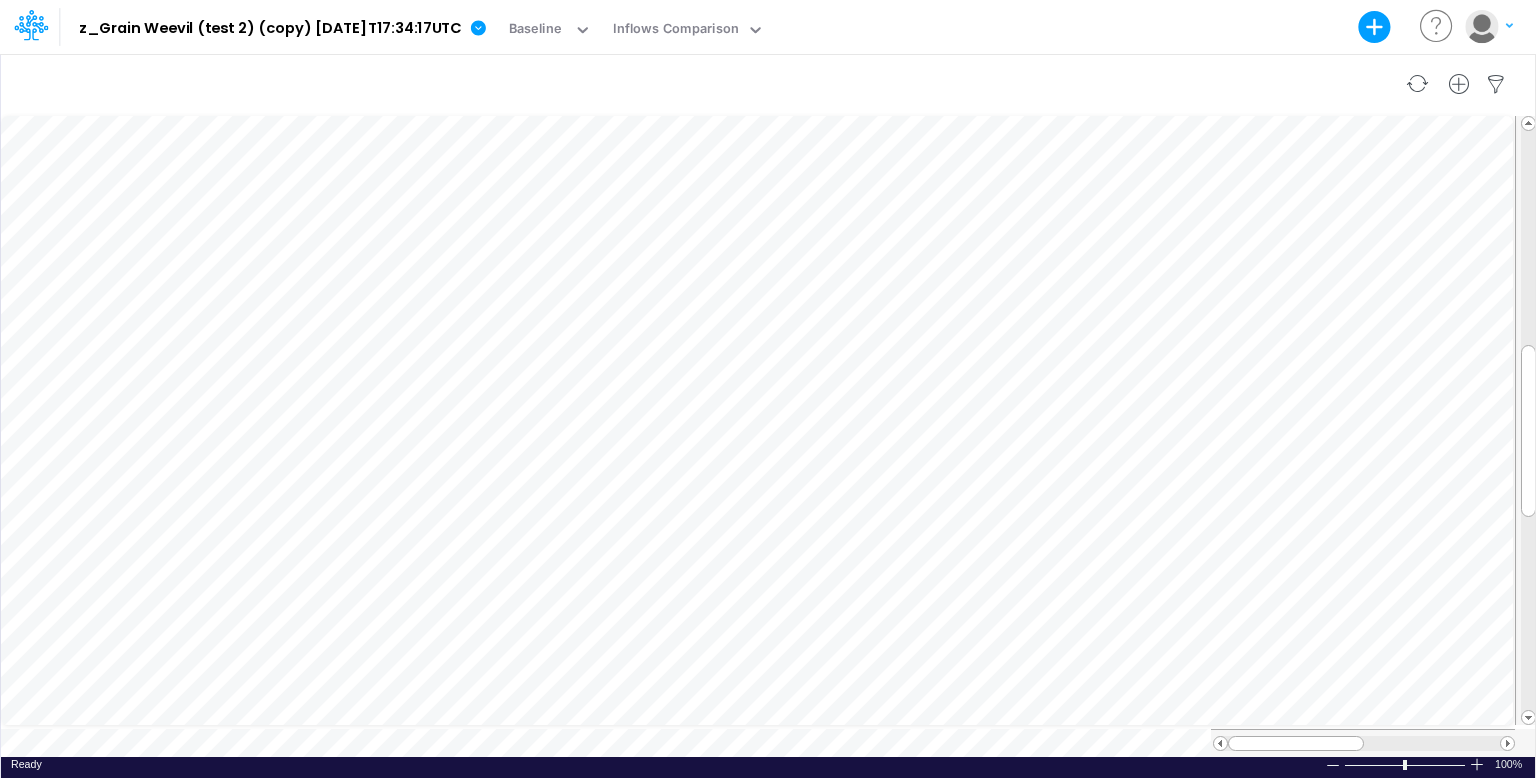 scroll, scrollTop: 0, scrollLeft: 0, axis: both 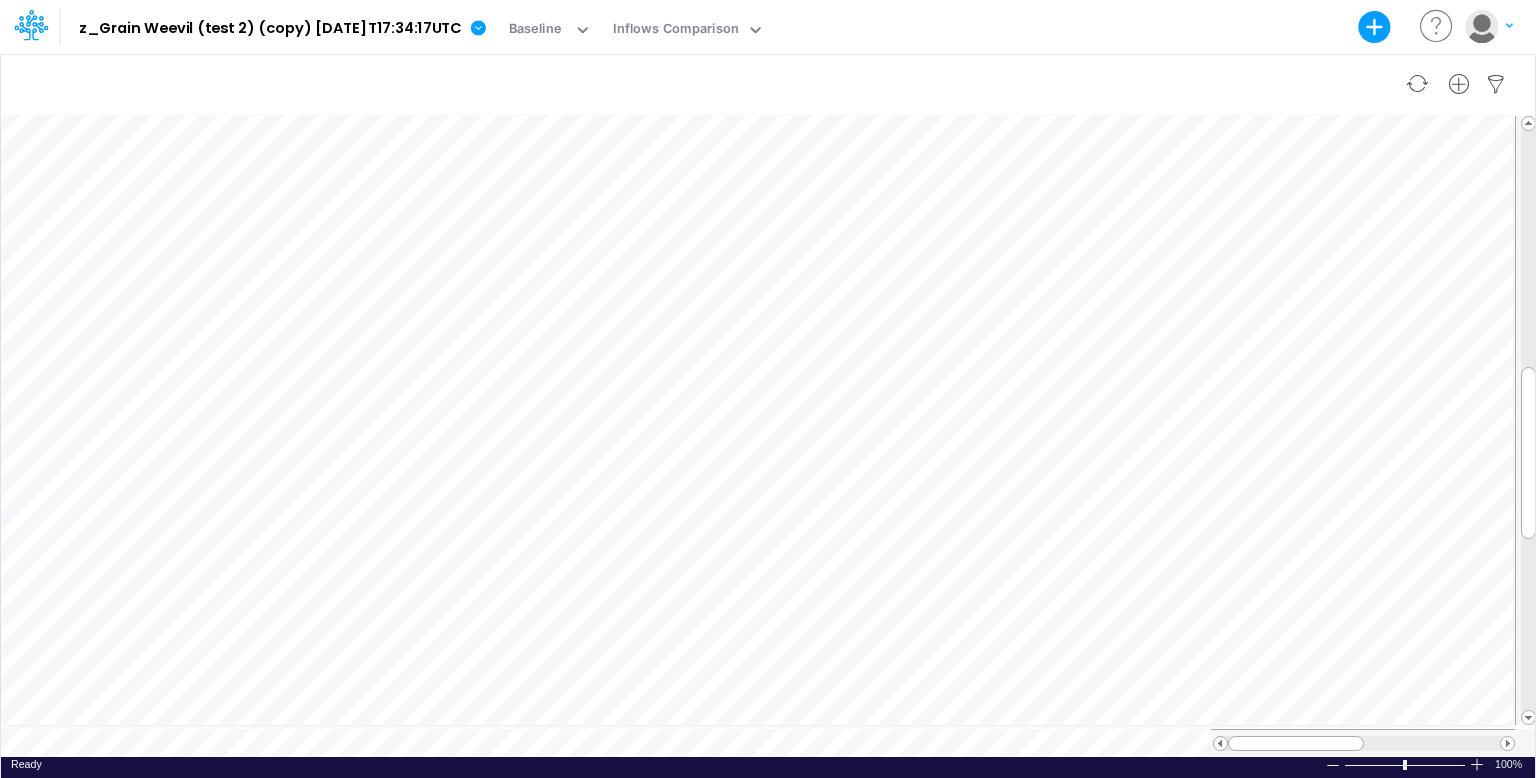 click at bounding box center (769, 434) 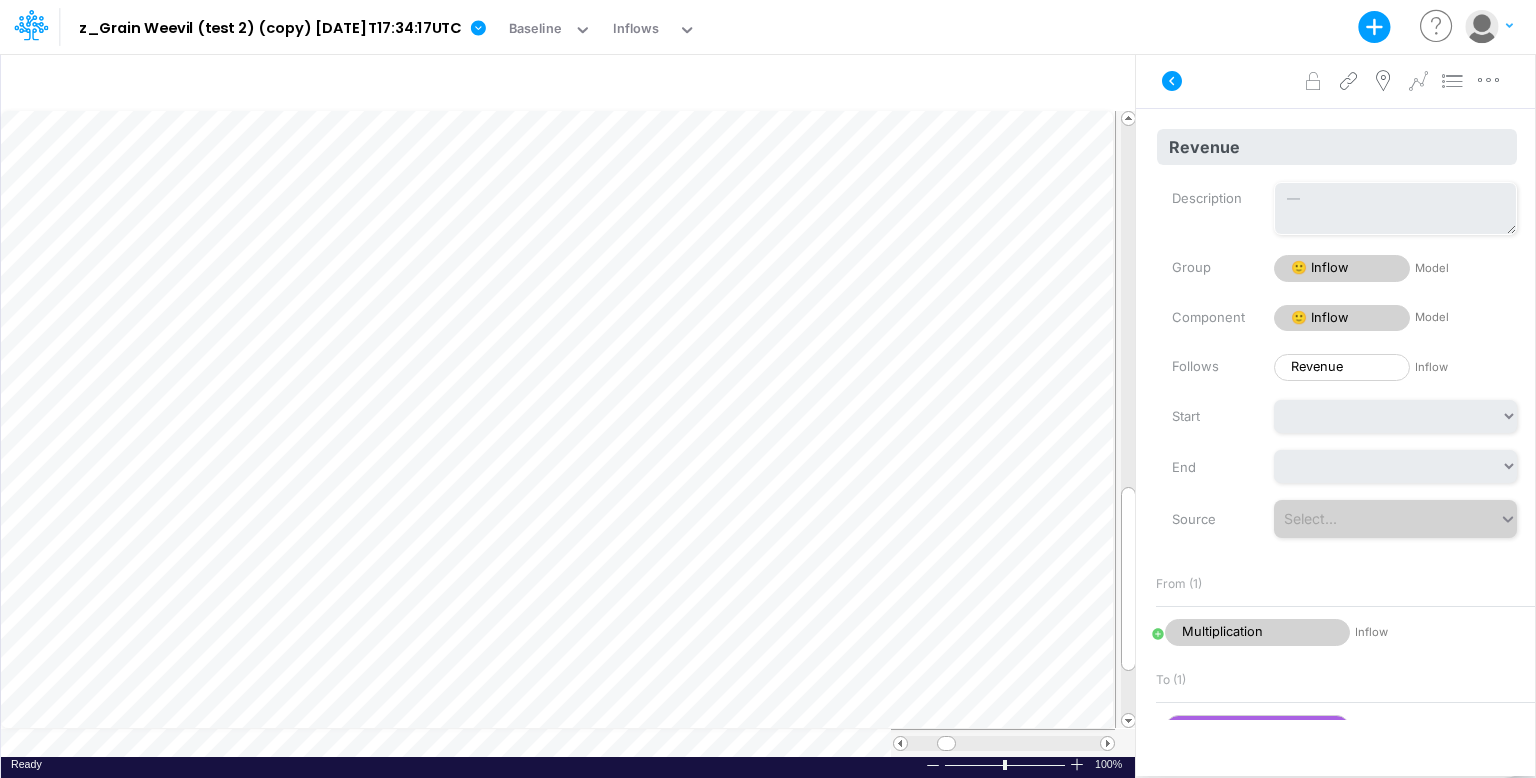 scroll, scrollTop: 9, scrollLeft: 0, axis: vertical 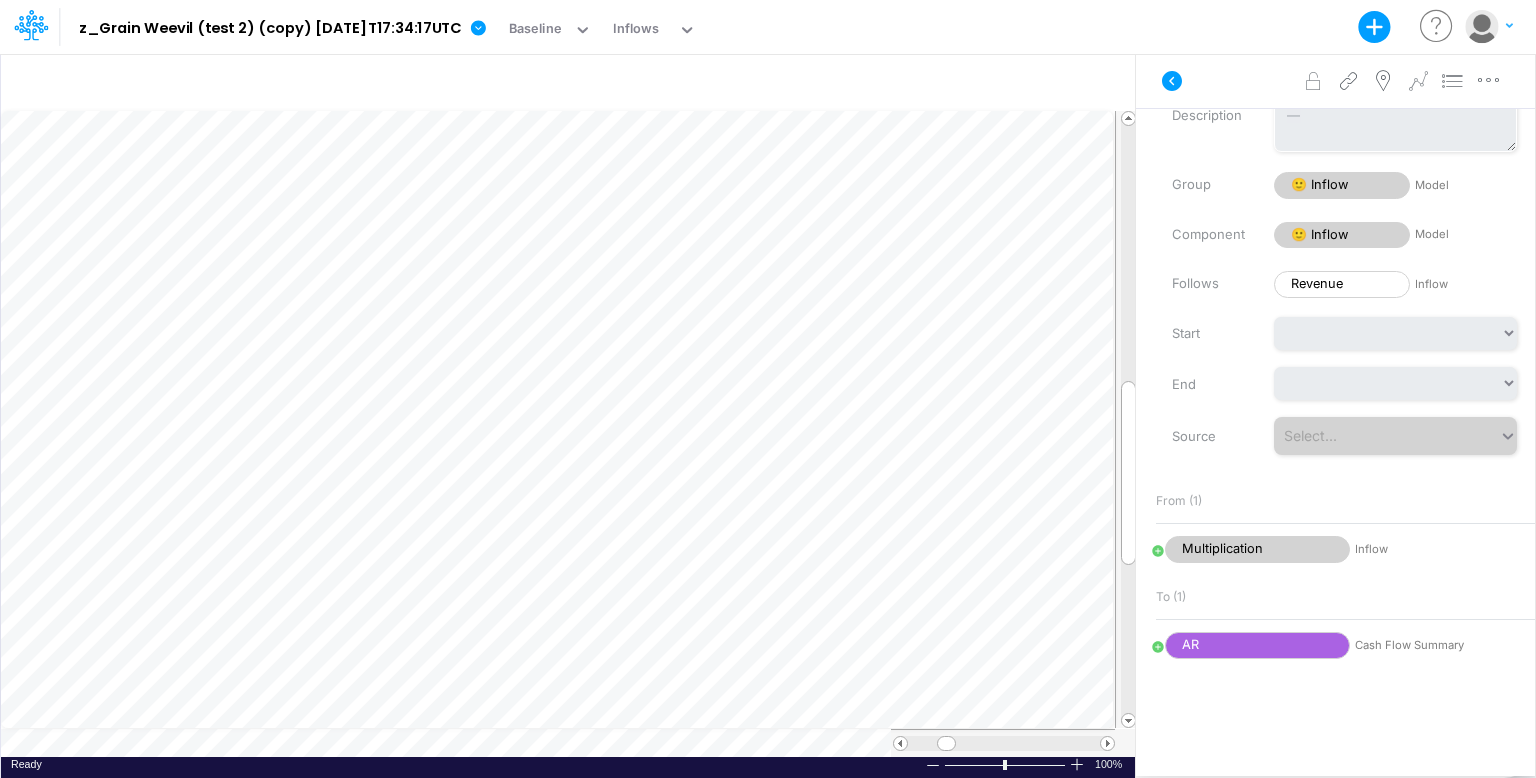 click at bounding box center [569, 433] 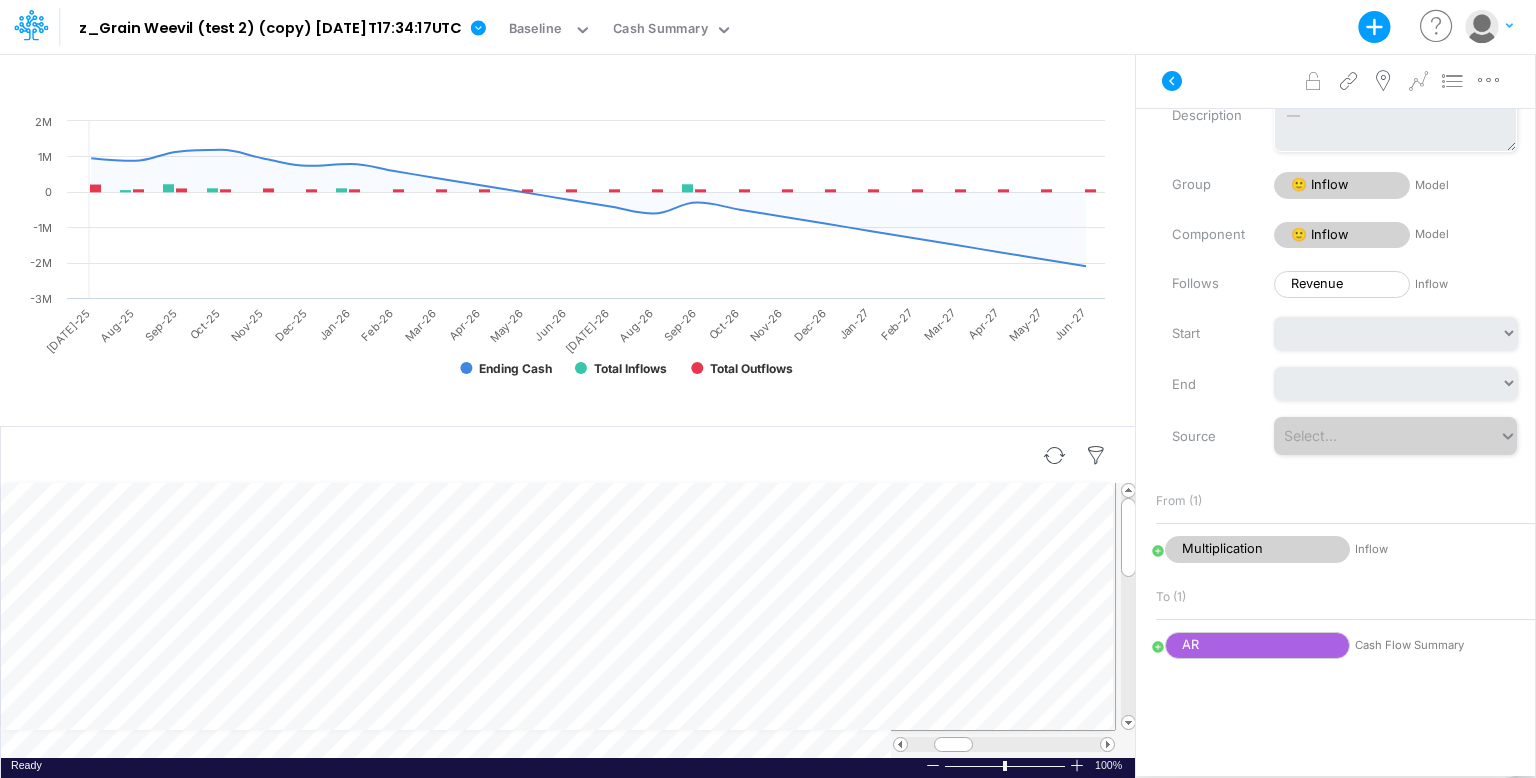 scroll, scrollTop: 9, scrollLeft: 0, axis: vertical 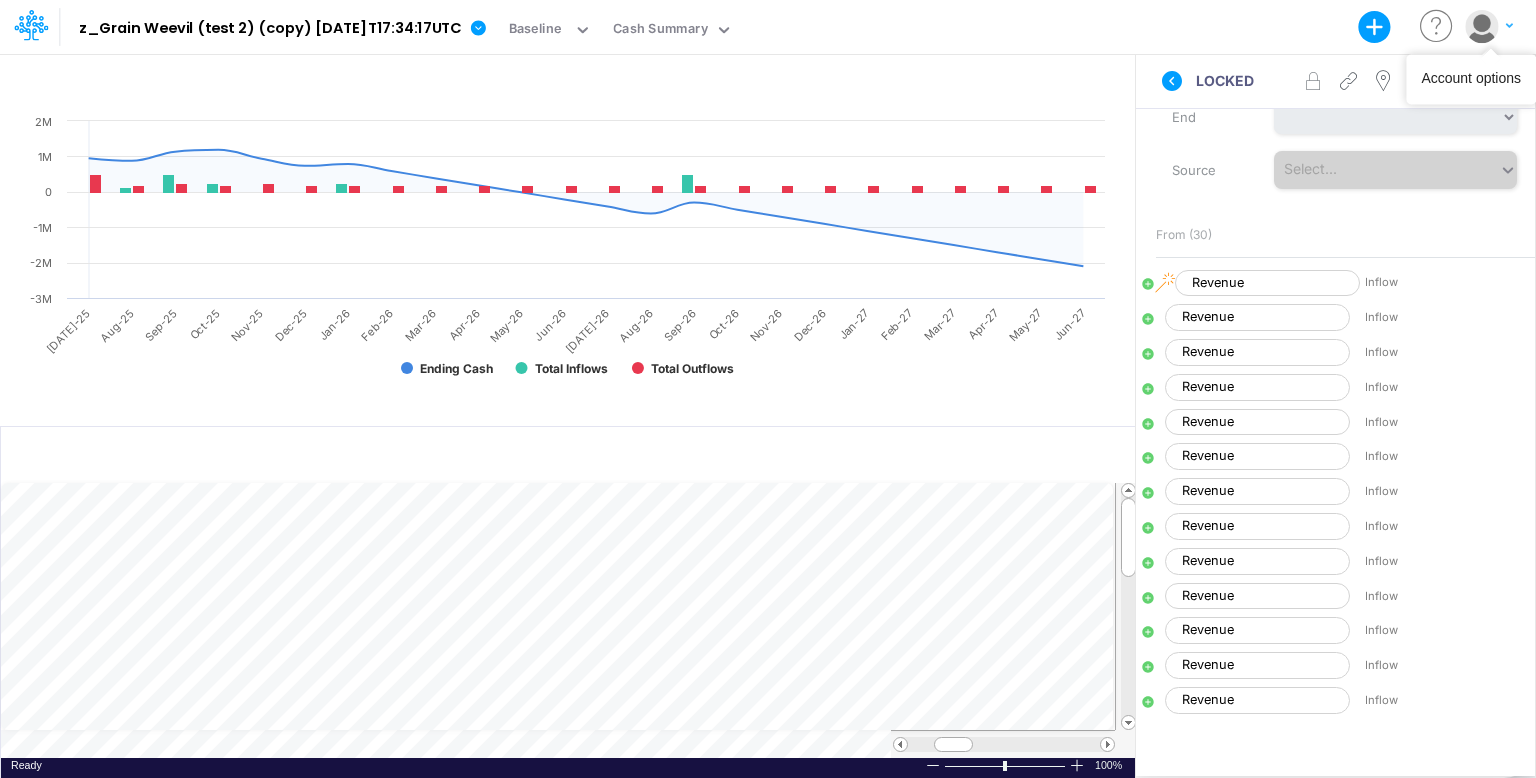 click at bounding box center (1489, 26) 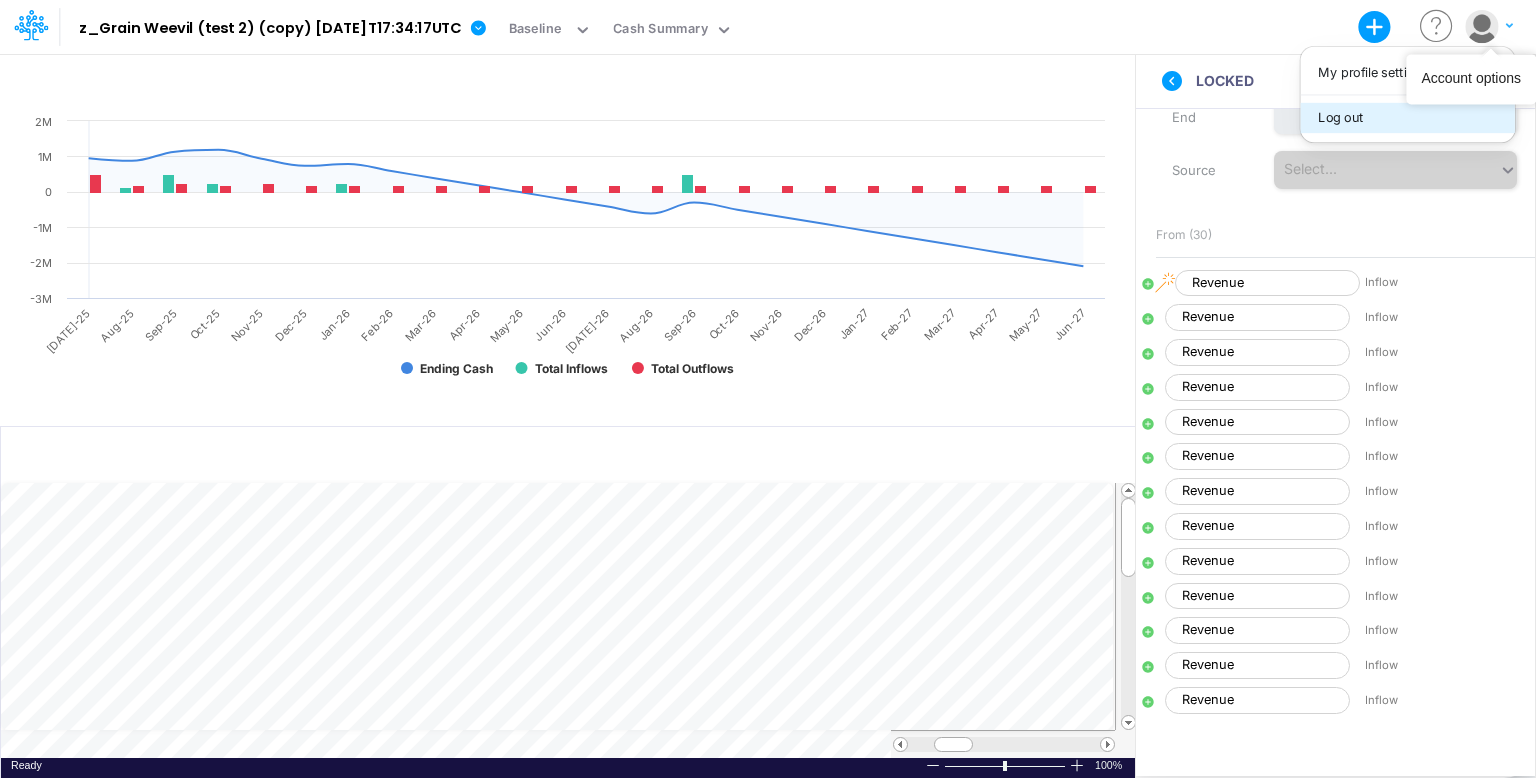click on "Log out" at bounding box center (1407, 117) 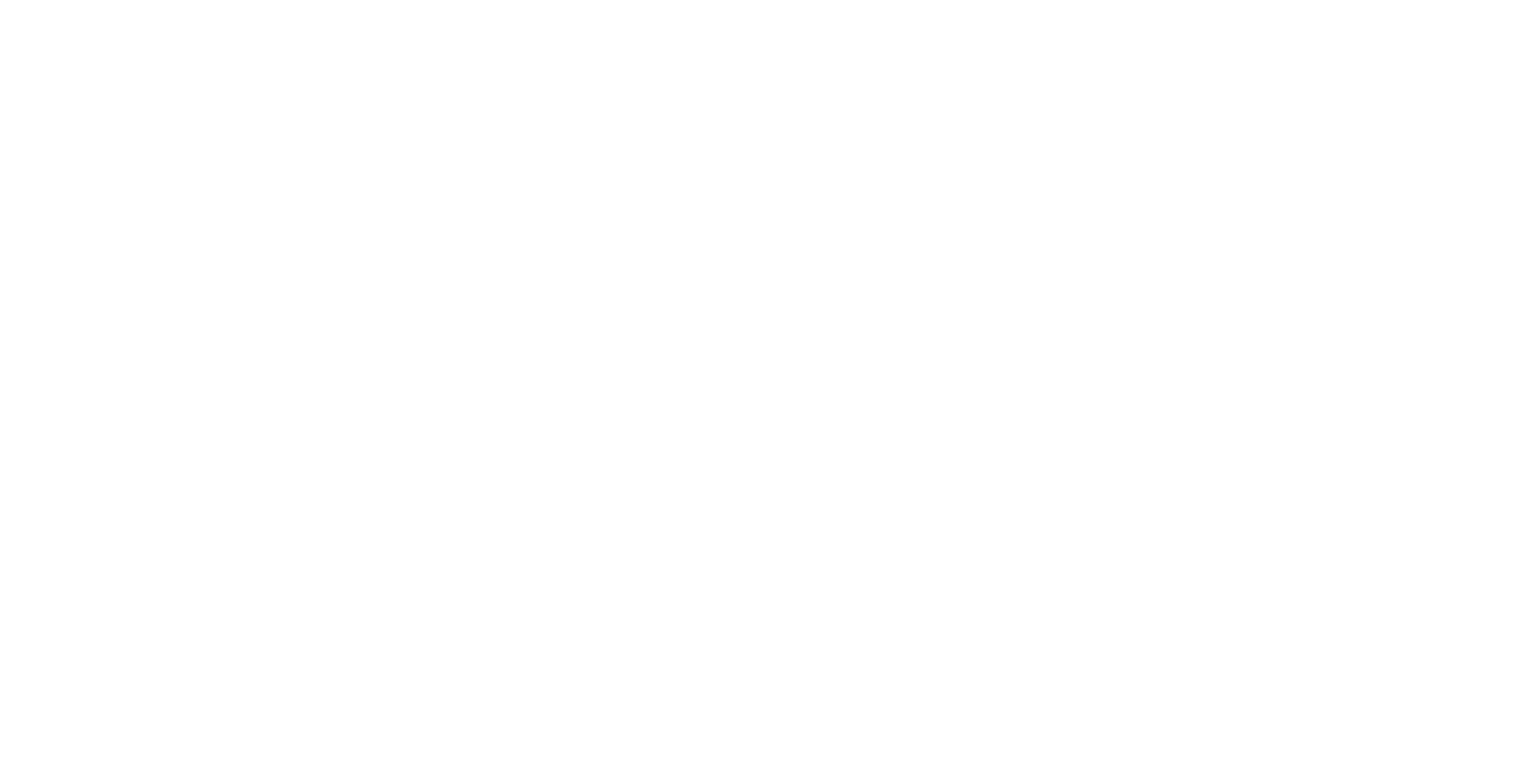 scroll, scrollTop: 0, scrollLeft: 0, axis: both 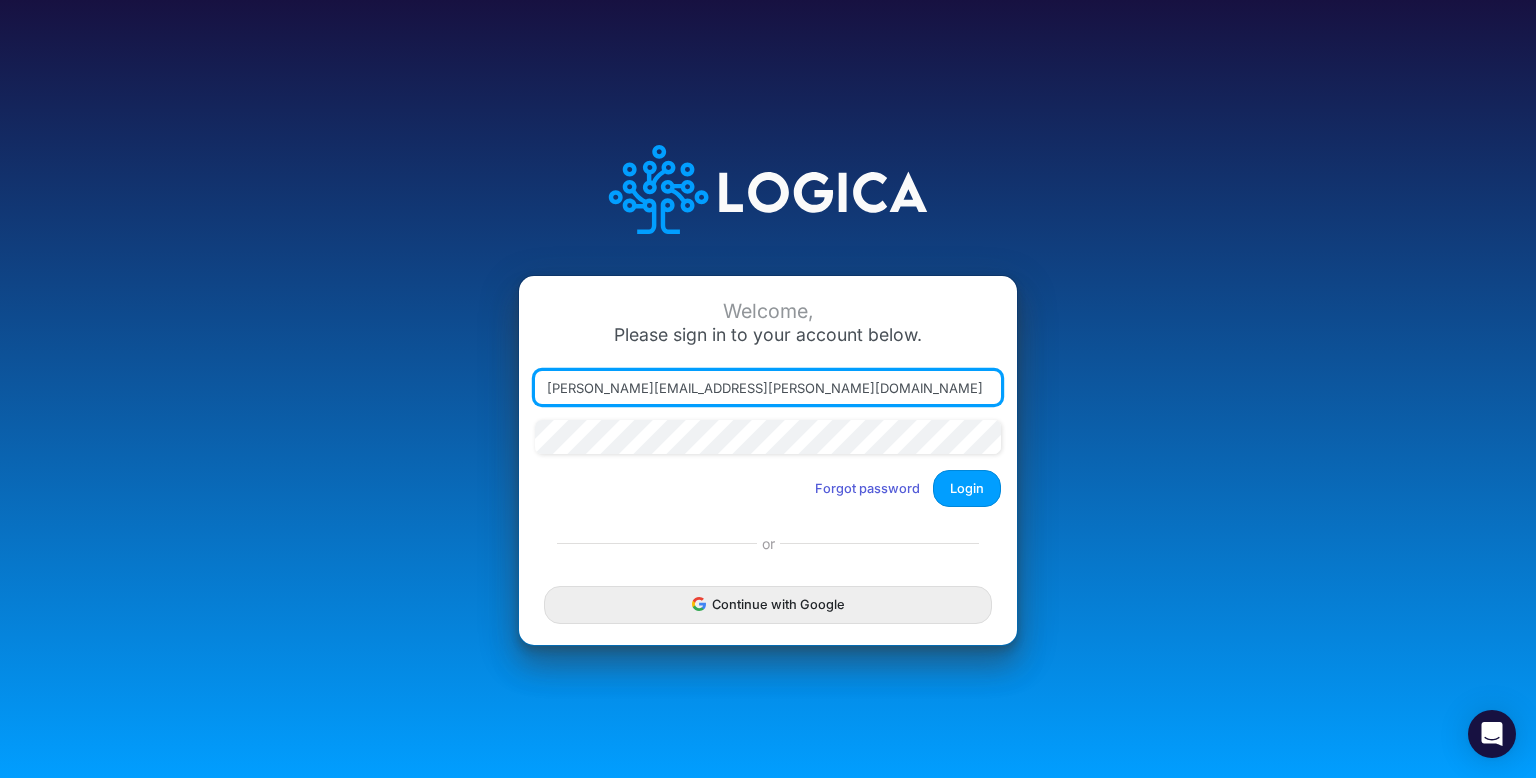 click at bounding box center (535, 404) 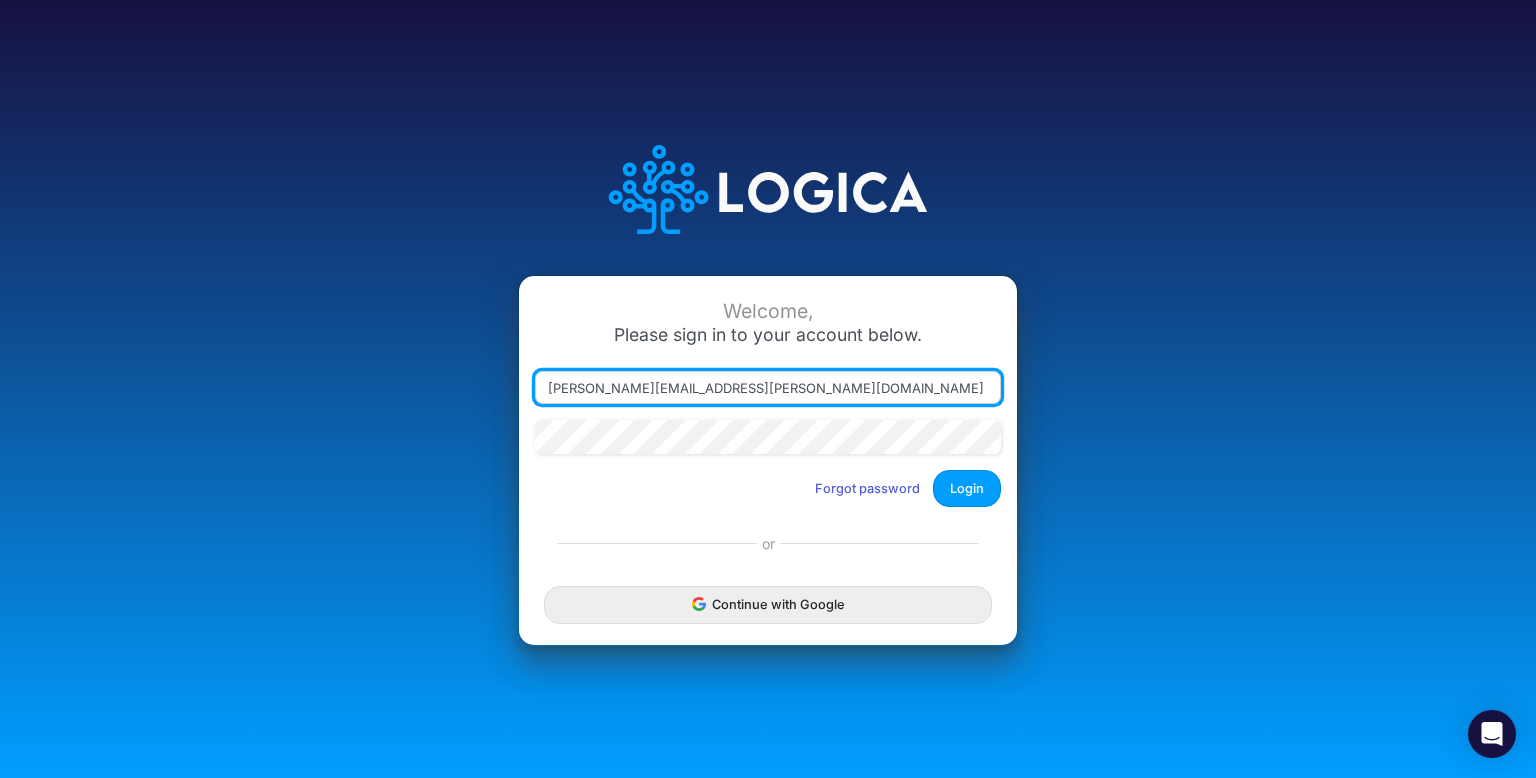 click on "carissa.castro+sharegood@logica.cloud" at bounding box center [768, 388] 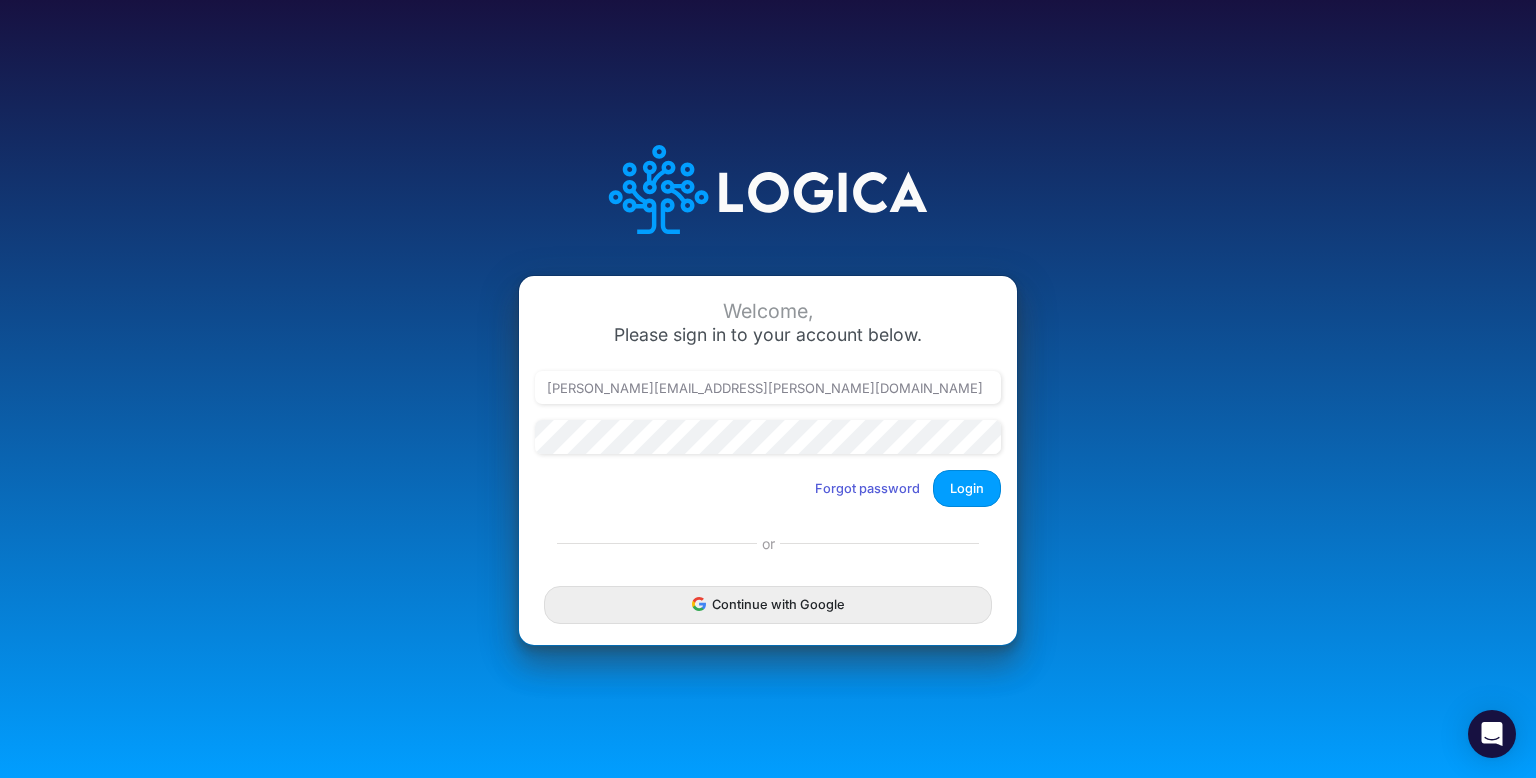drag, startPoint x: 1095, startPoint y: 345, endPoint x: 1029, endPoint y: 361, distance: 67.911705 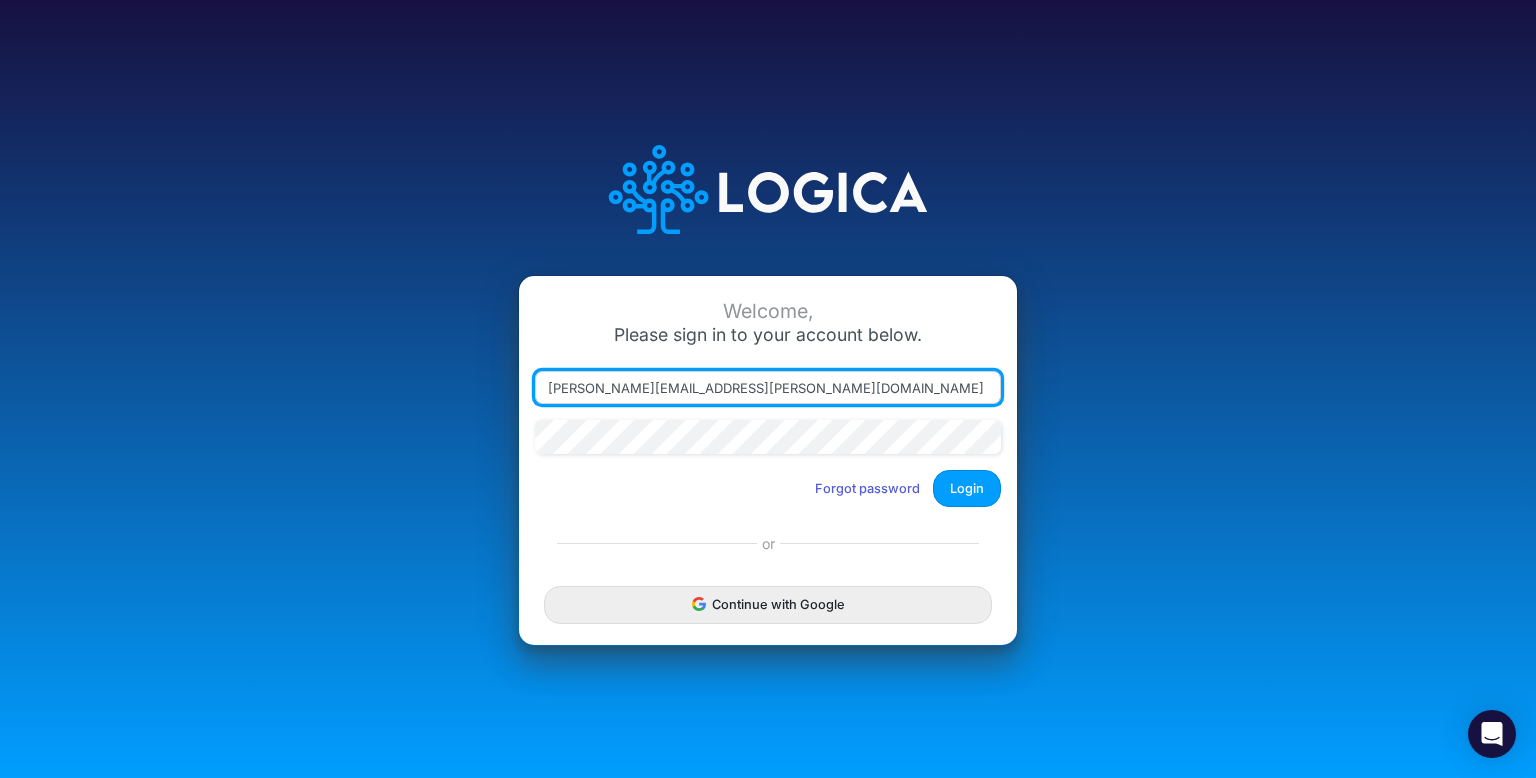 click on "carissa.castro+sharegood@logica.cloud" at bounding box center [768, 388] 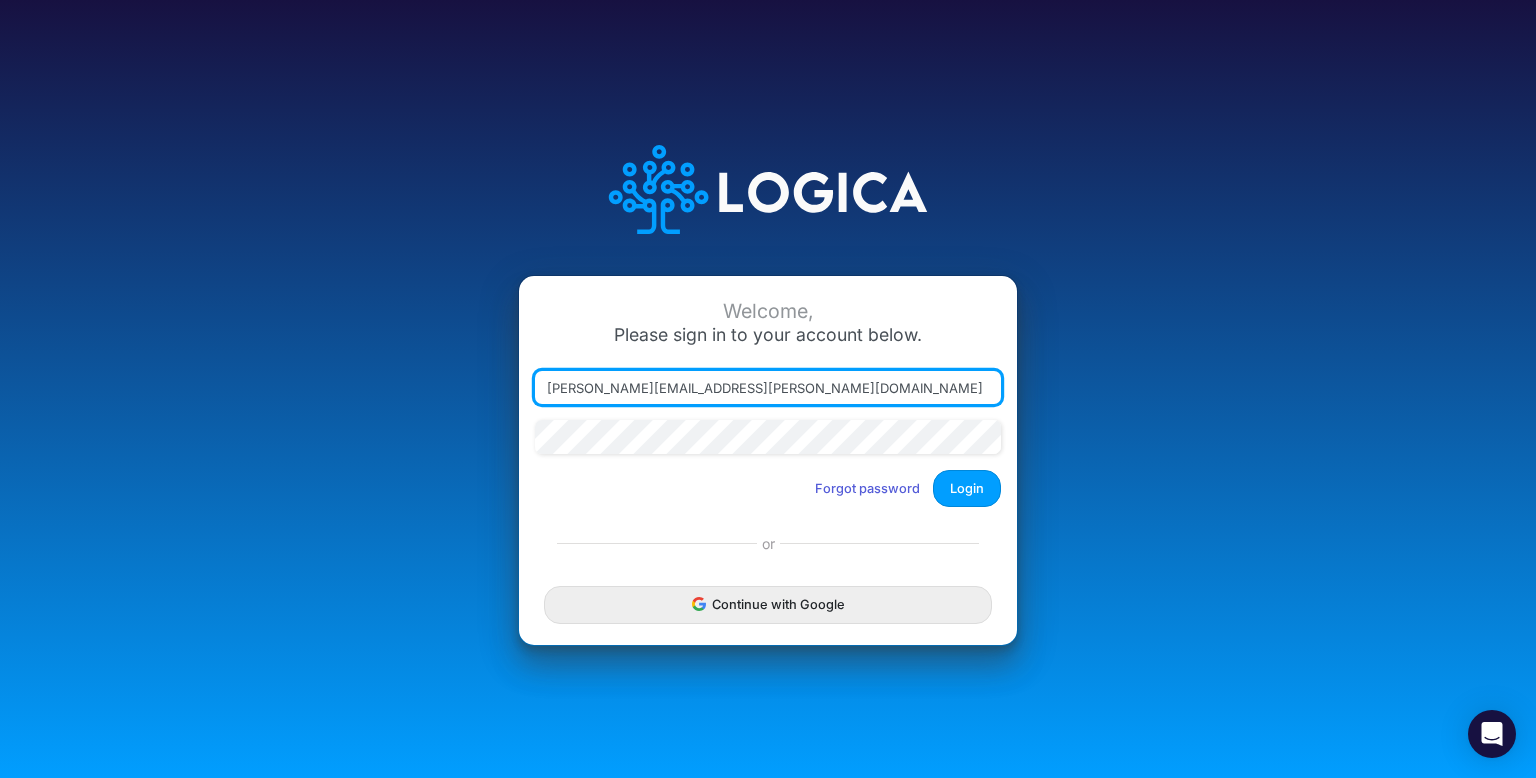 paste on "grainweevil" 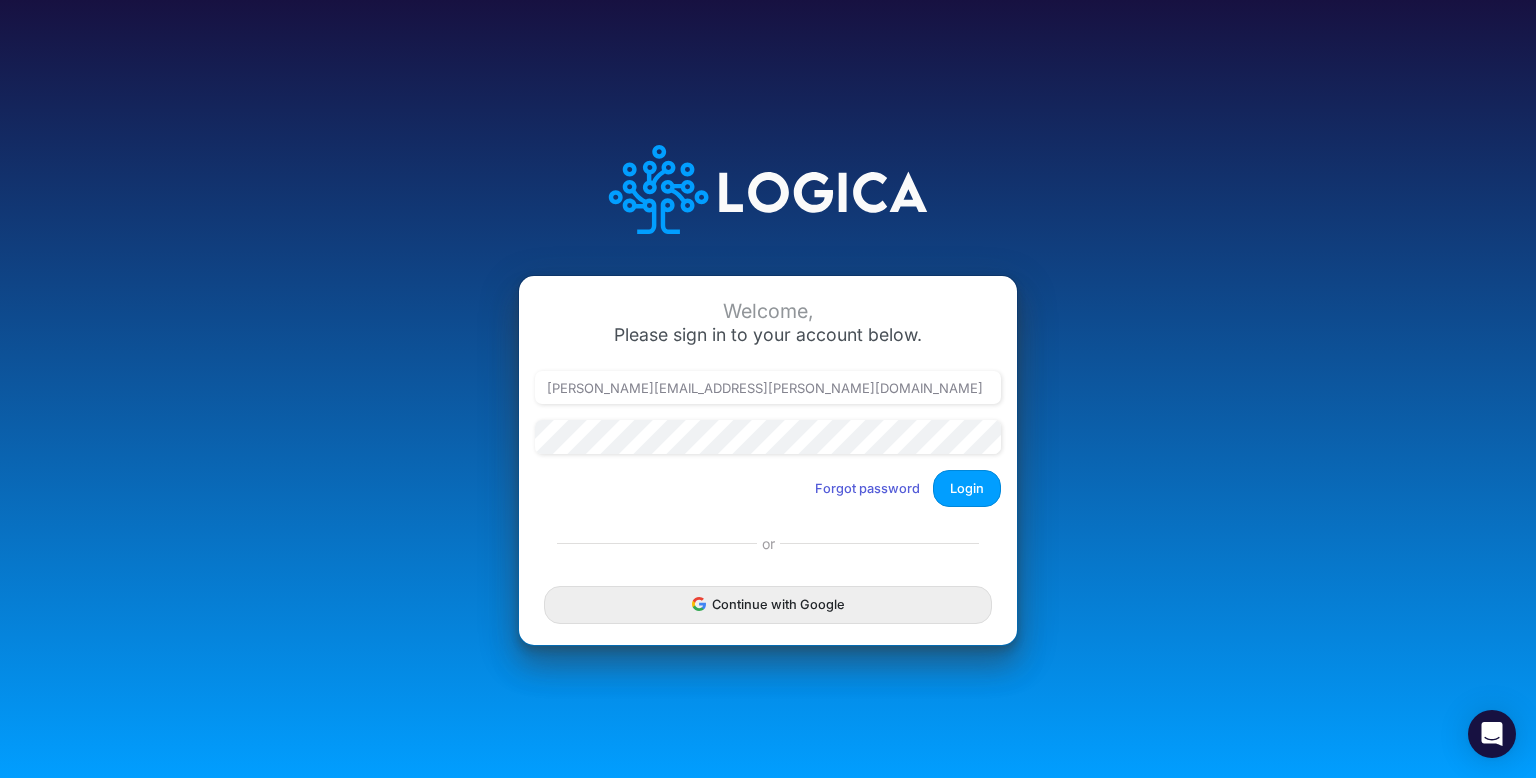 click on "Welcome, Please sign in to your account below. carissa.castro+grainweevil@logica.cloud Forgot password Login or Continue with Google" at bounding box center [768, 389] 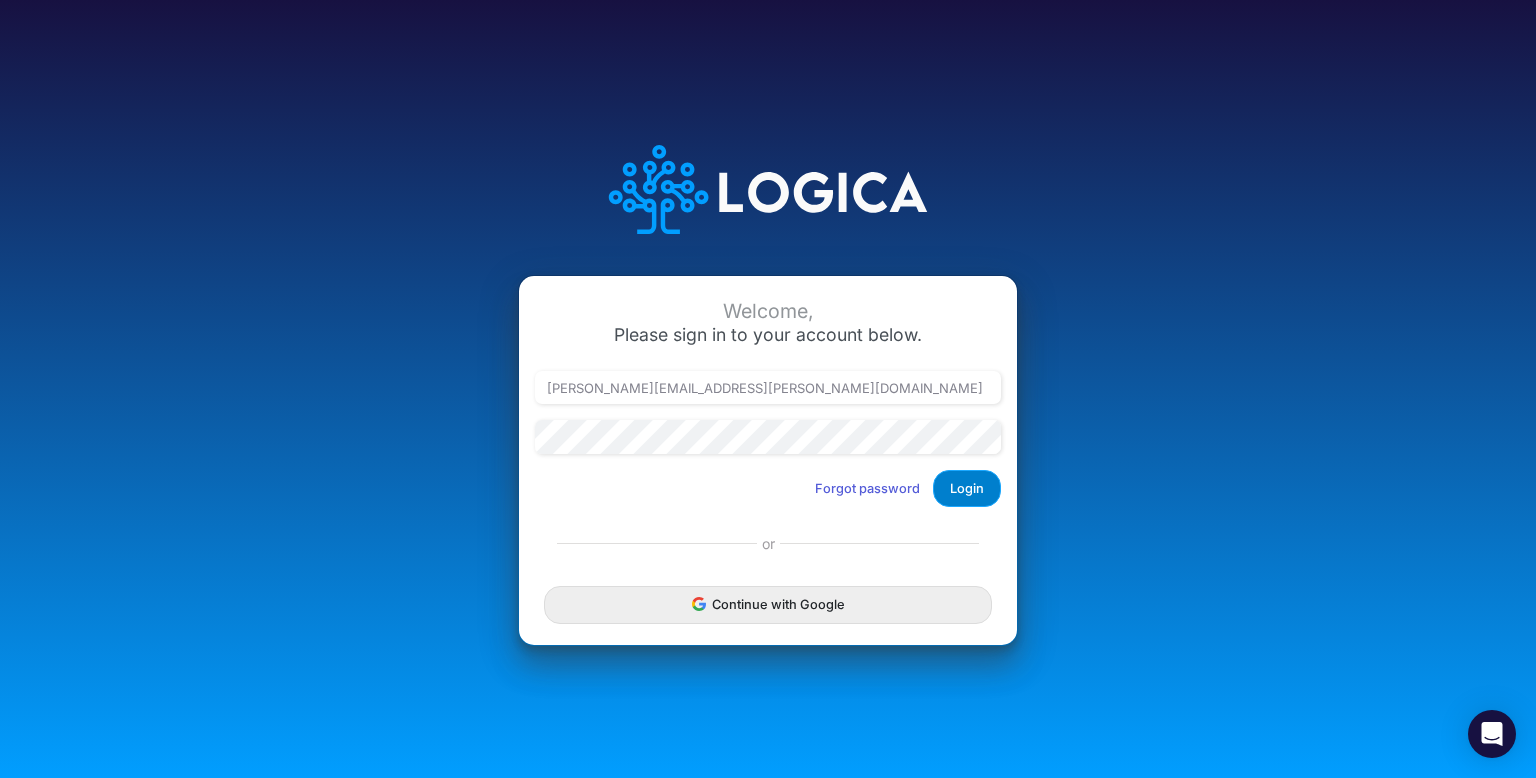 click on "Login" at bounding box center (967, 488) 